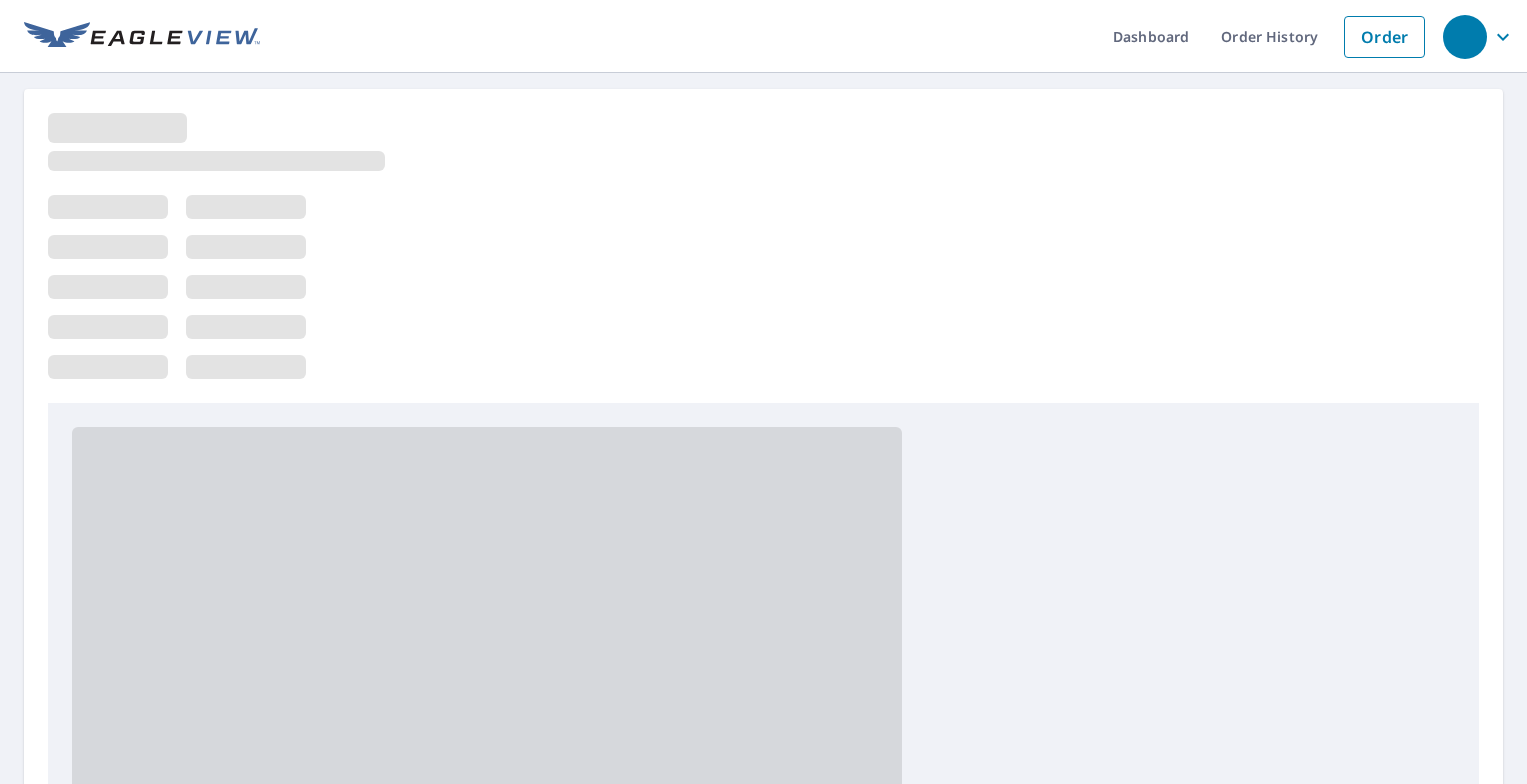 scroll, scrollTop: 0, scrollLeft: 0, axis: both 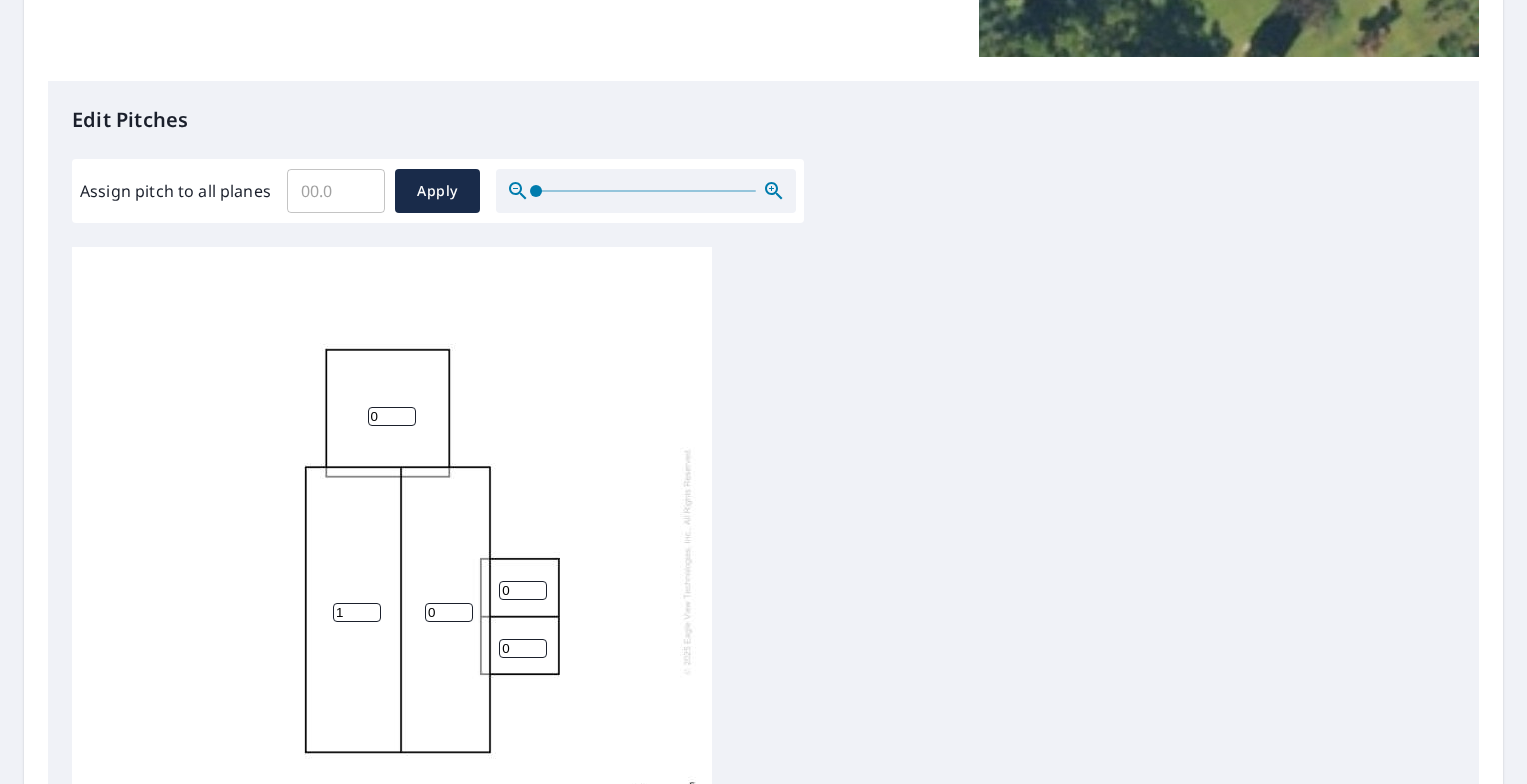 click on "1" at bounding box center [357, 612] 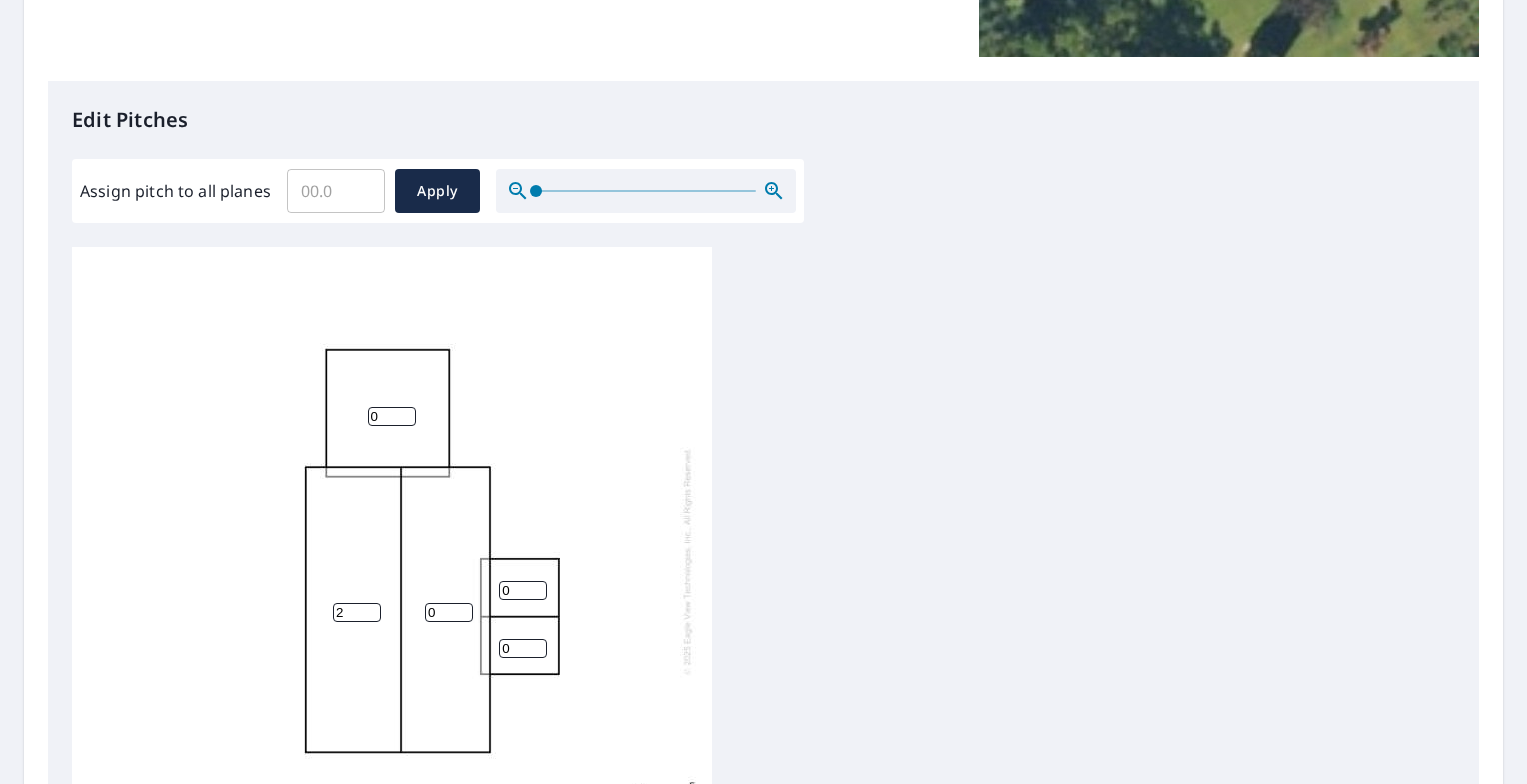 click on "2" at bounding box center [357, 612] 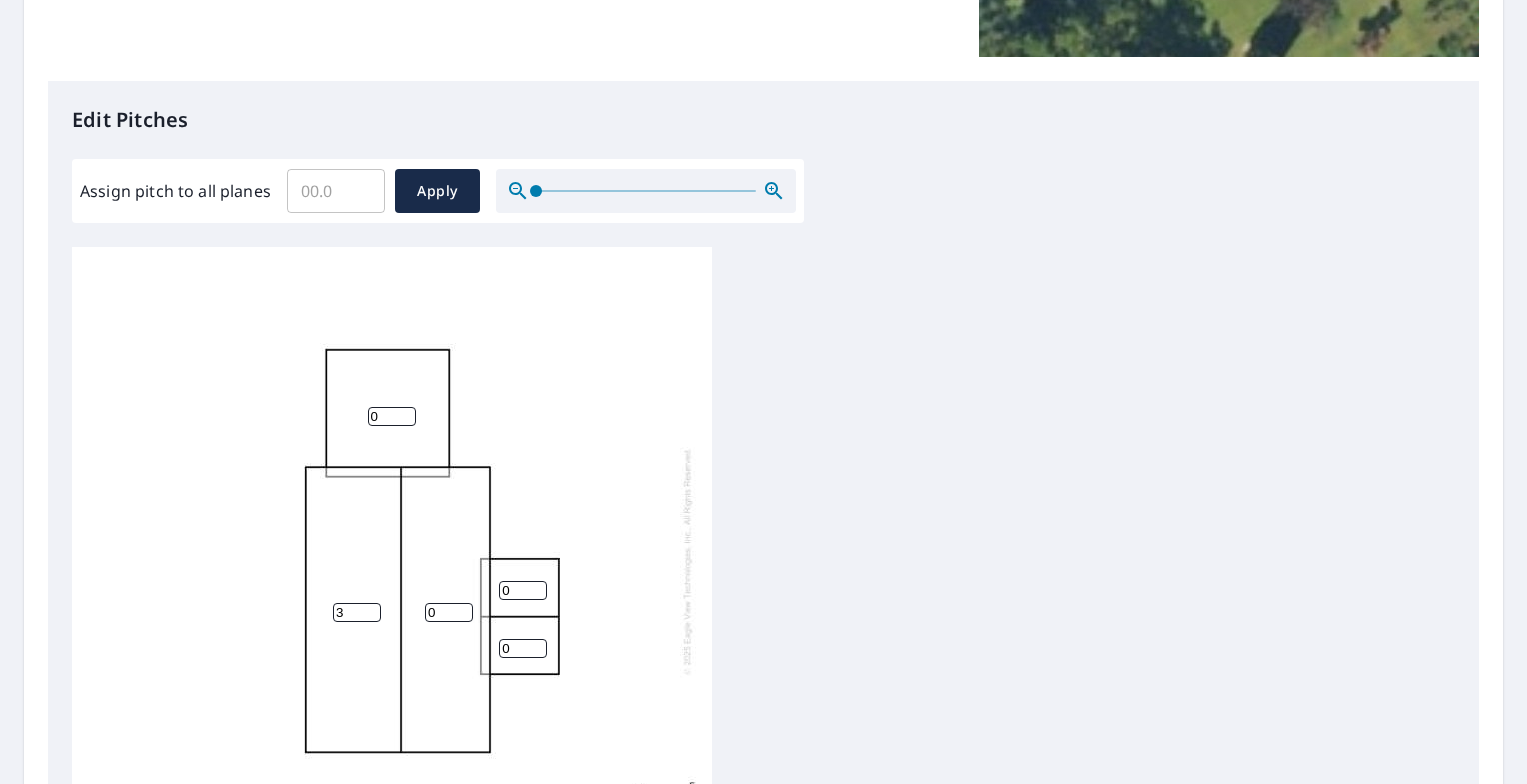 click on "3" at bounding box center (357, 612) 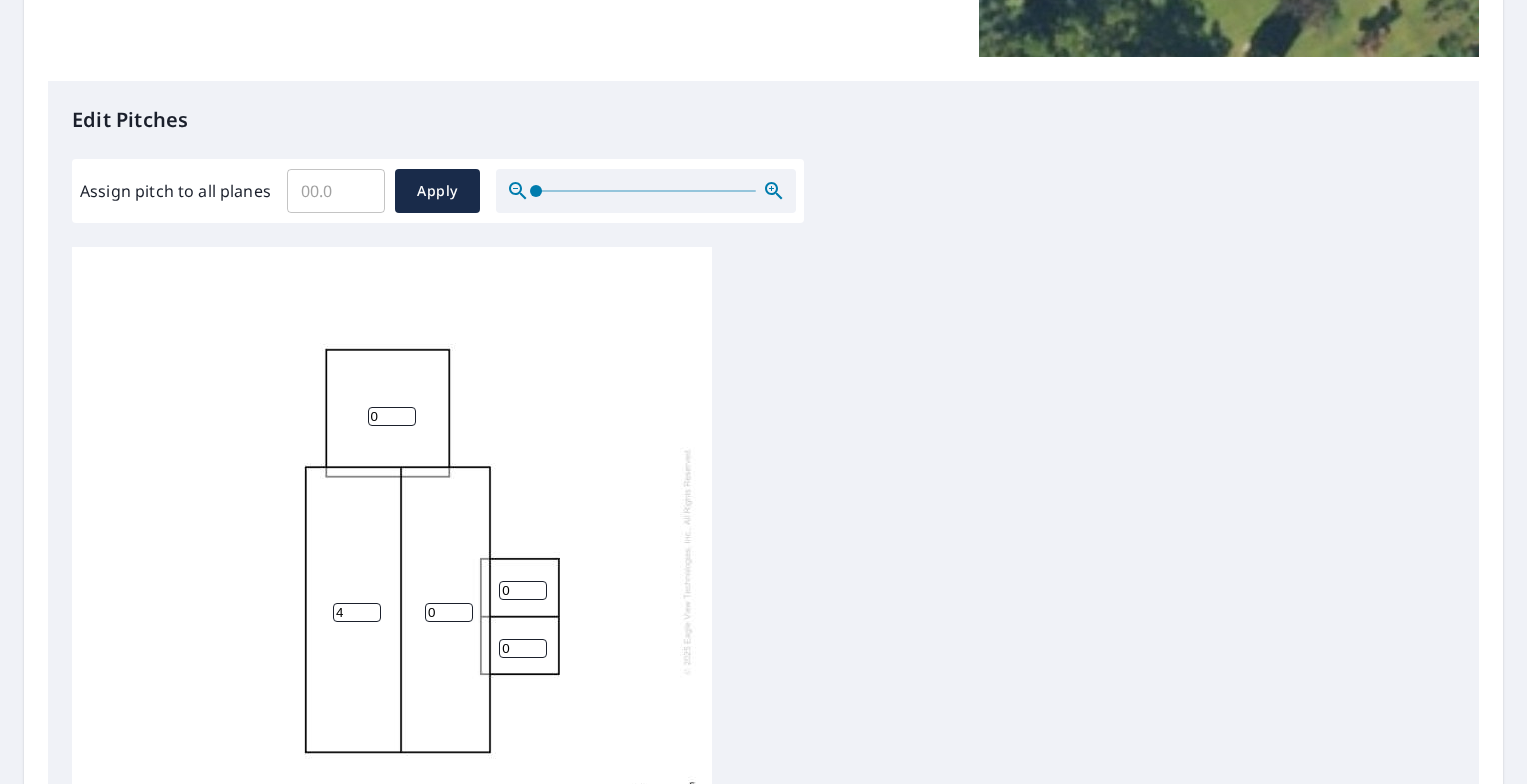click on "4" at bounding box center [357, 612] 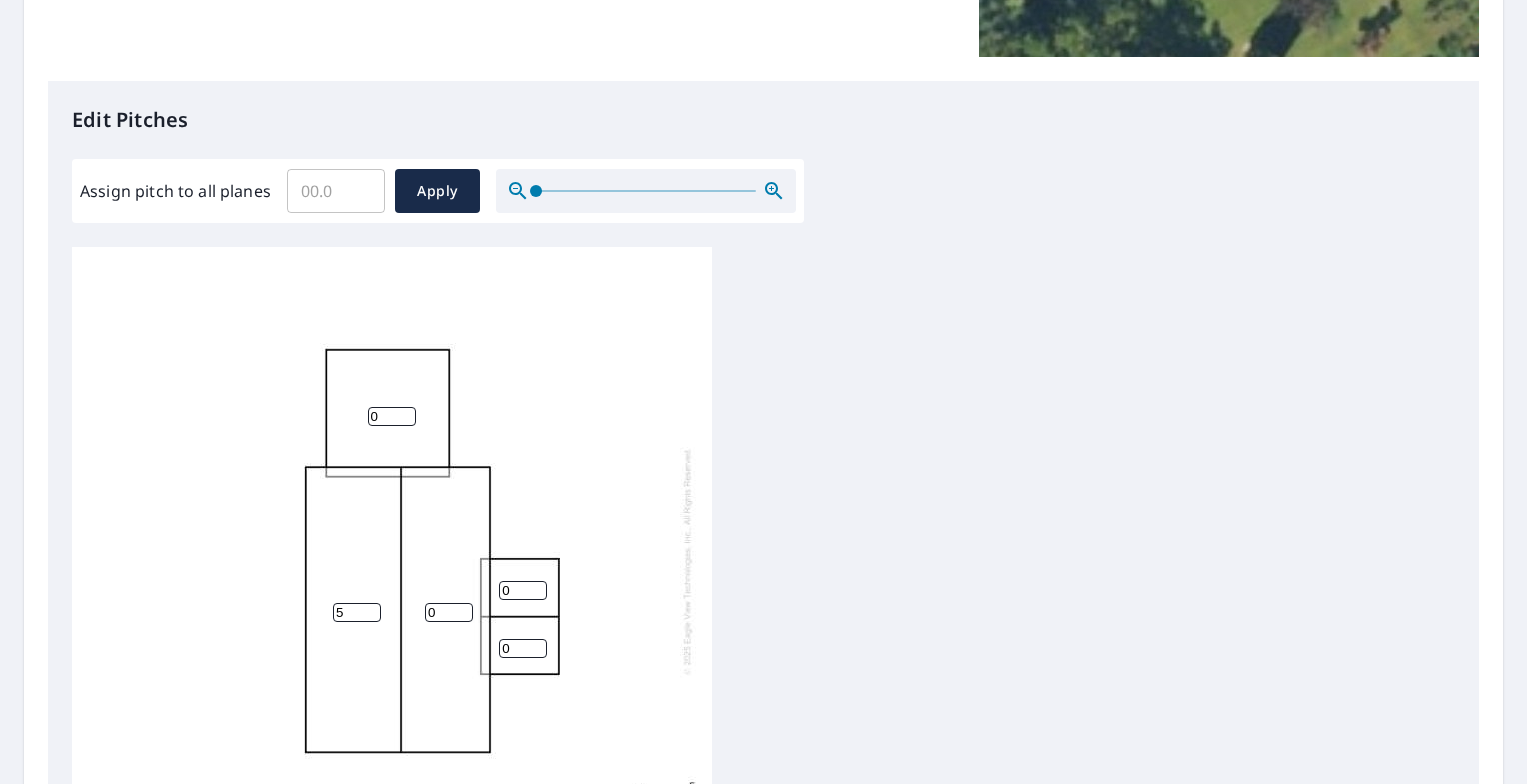 type on "5" 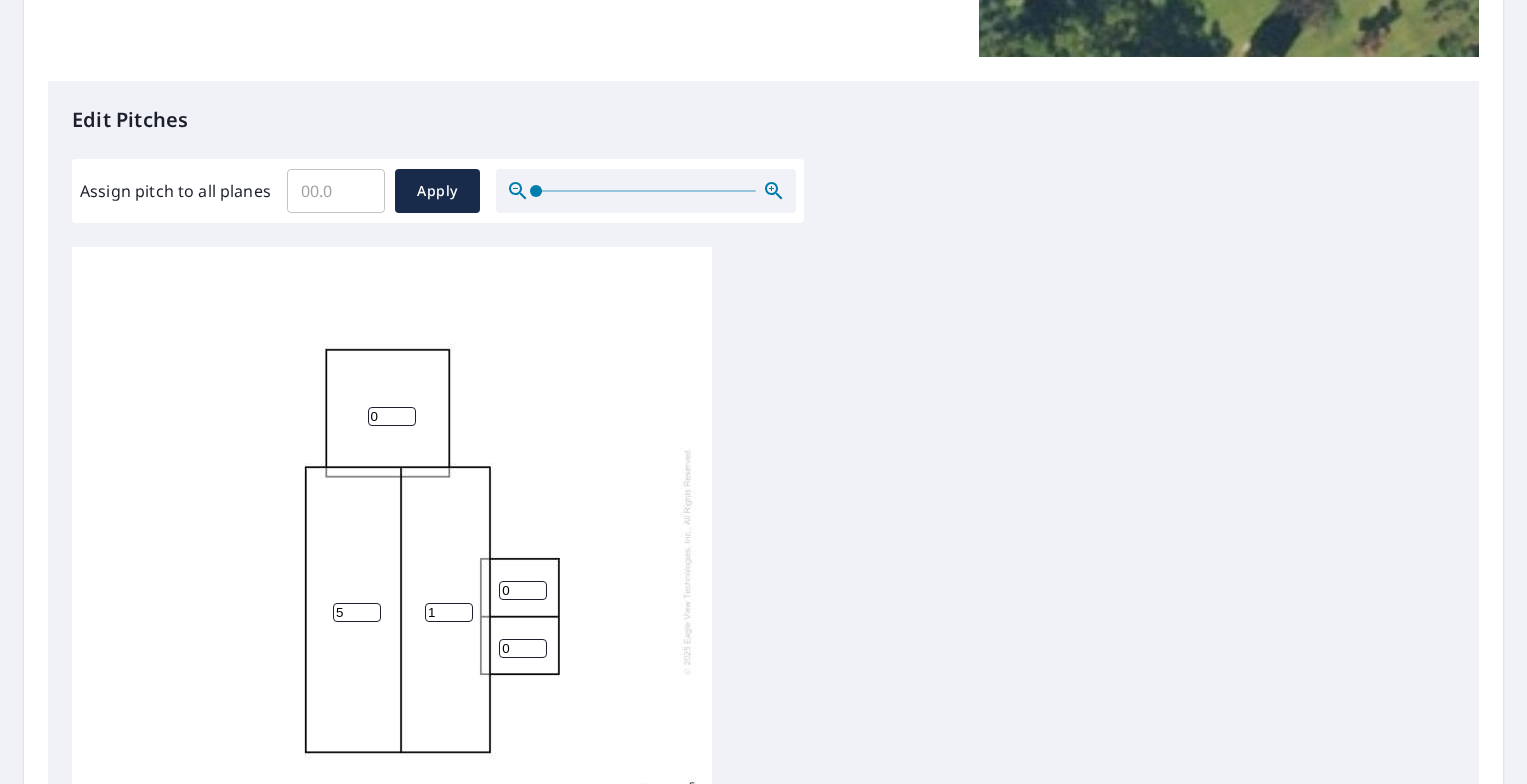 click on "1" at bounding box center [449, 612] 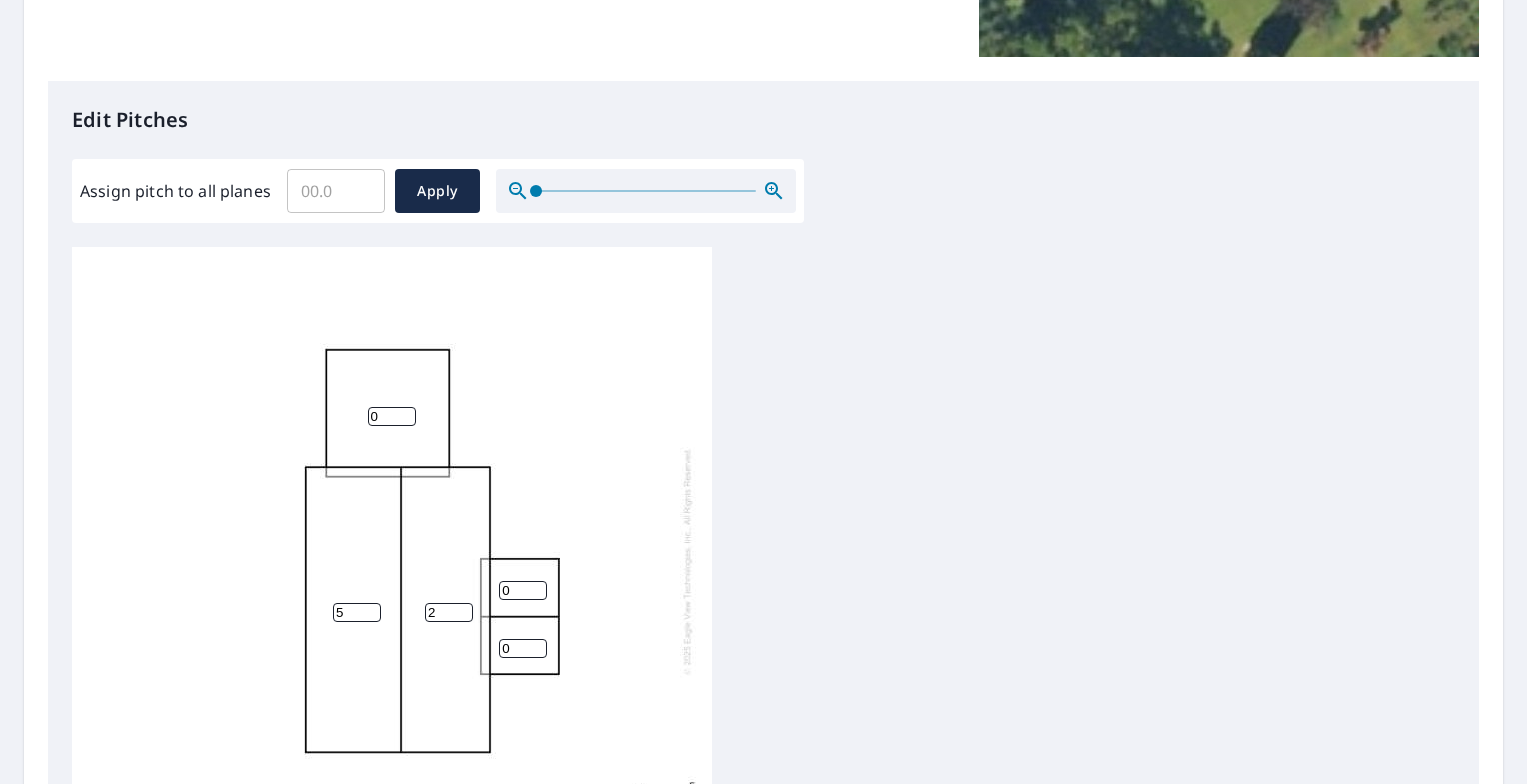 click on "2" at bounding box center [449, 612] 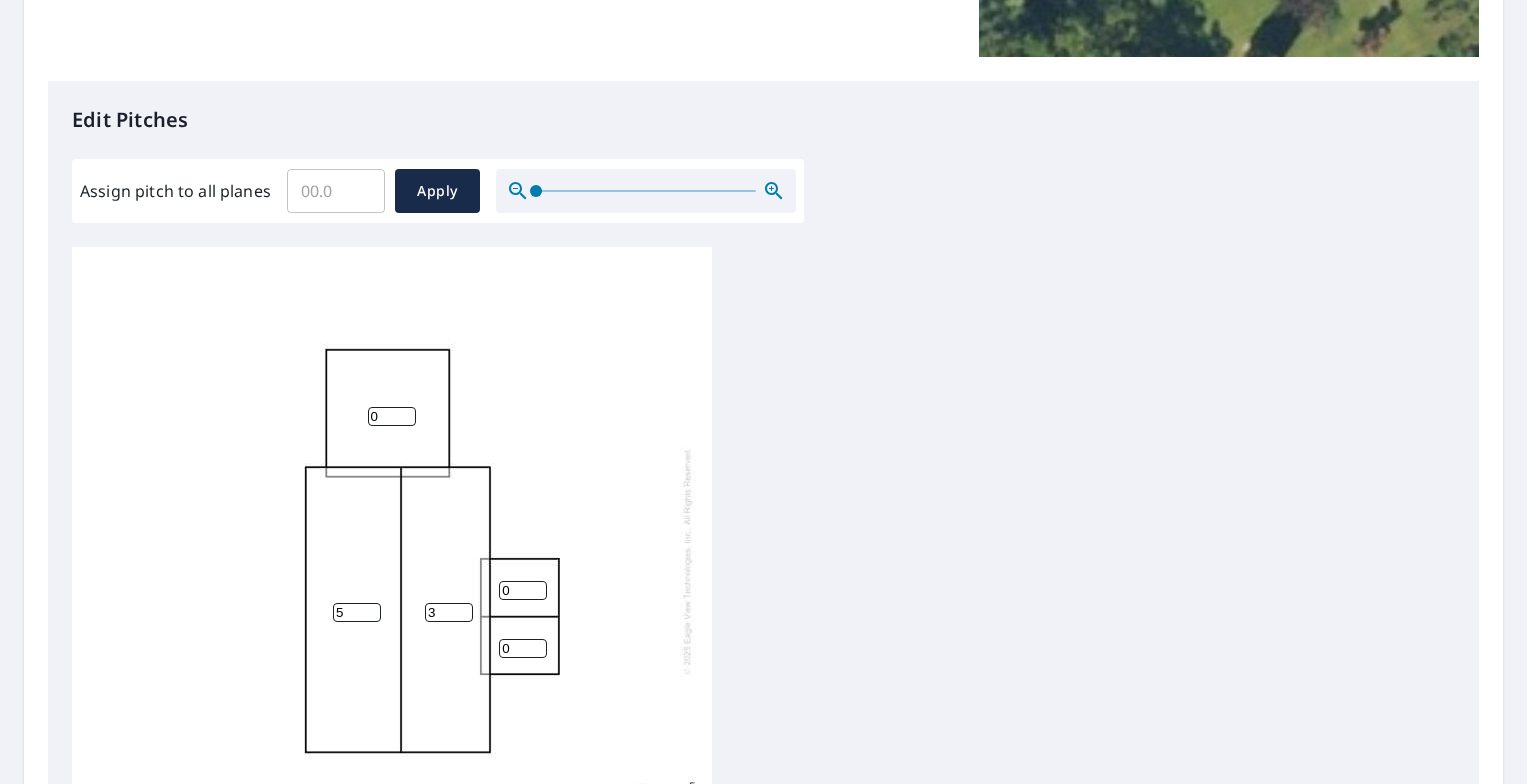 click on "3" at bounding box center (449, 612) 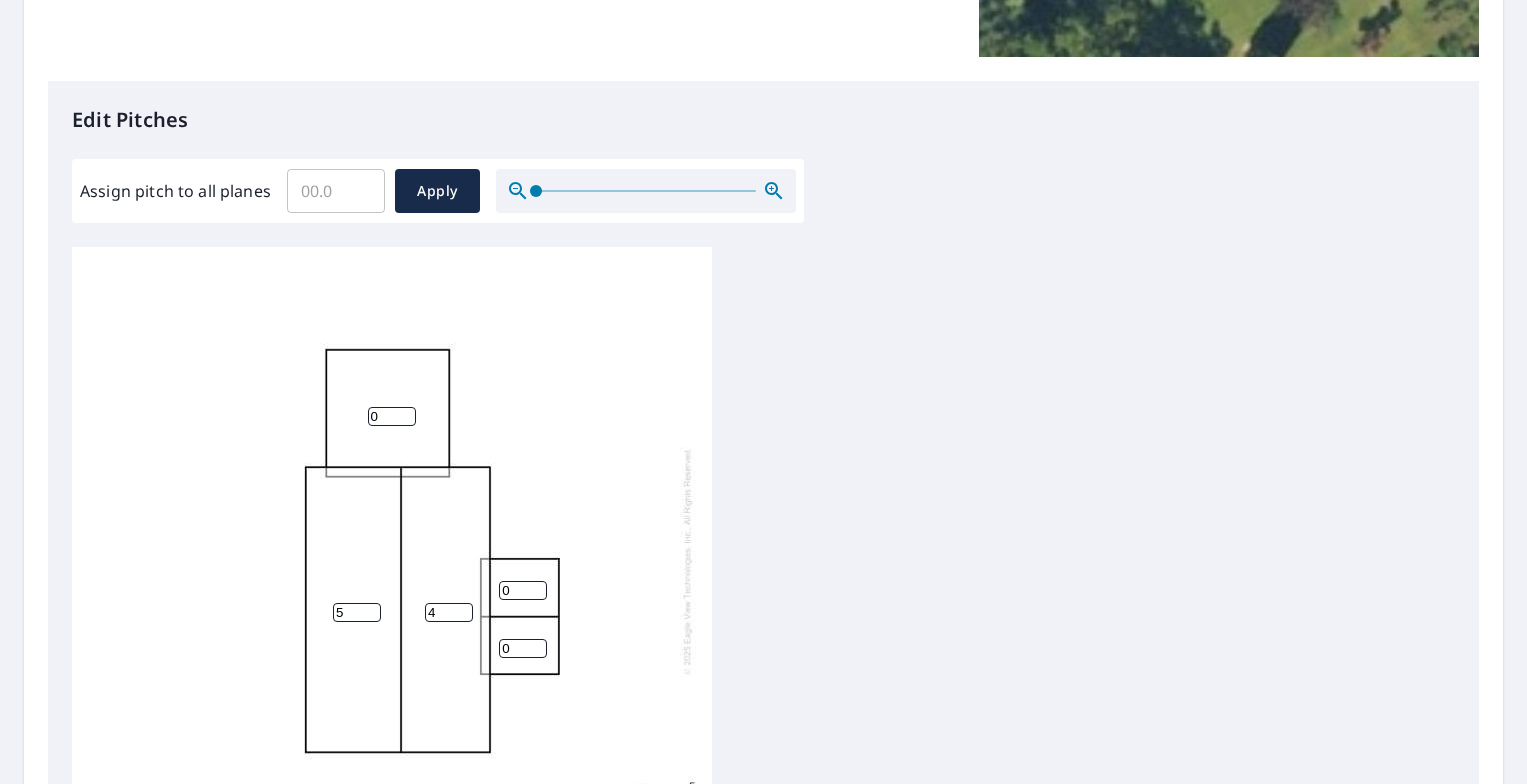click on "4" at bounding box center [449, 612] 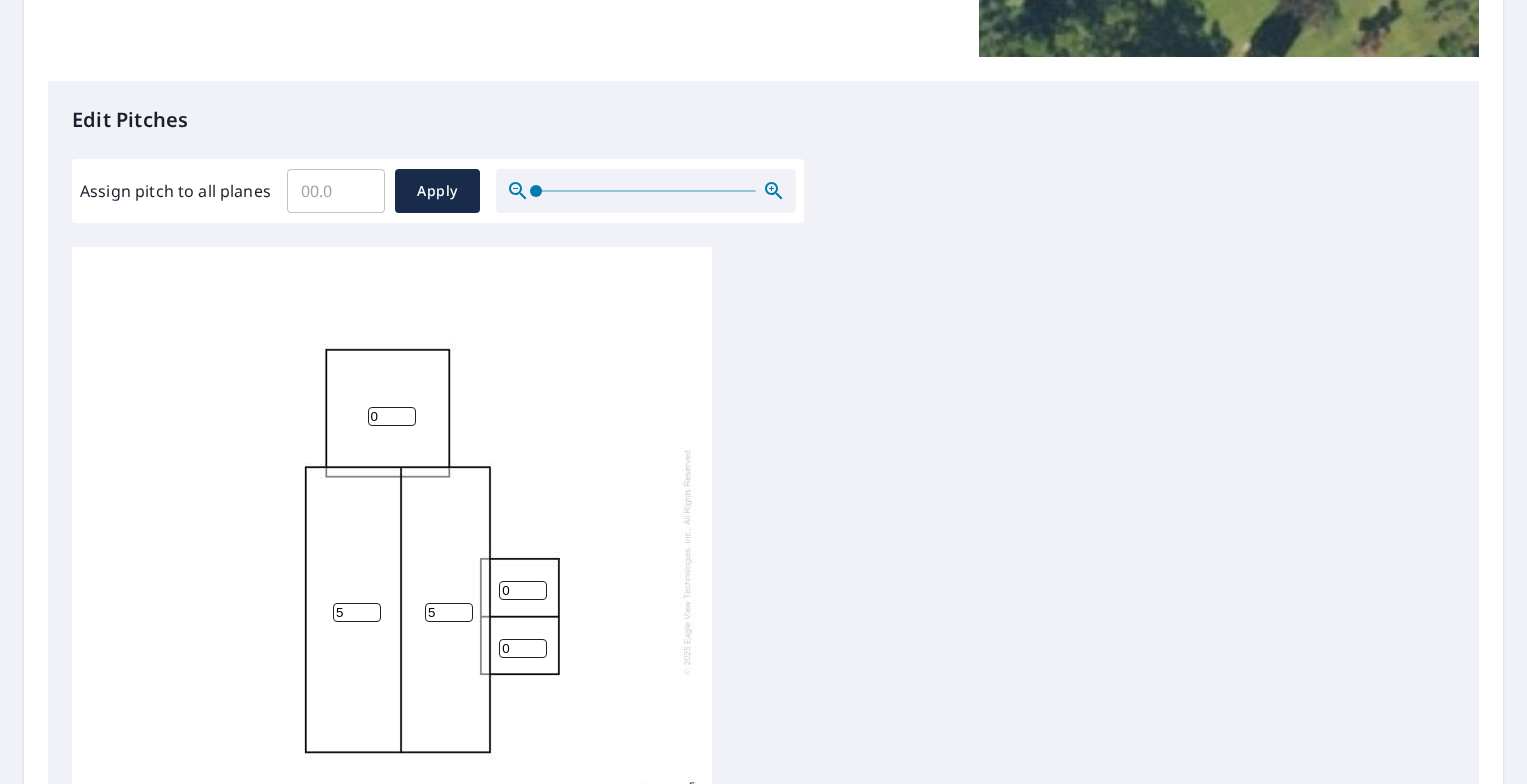 type on "5" 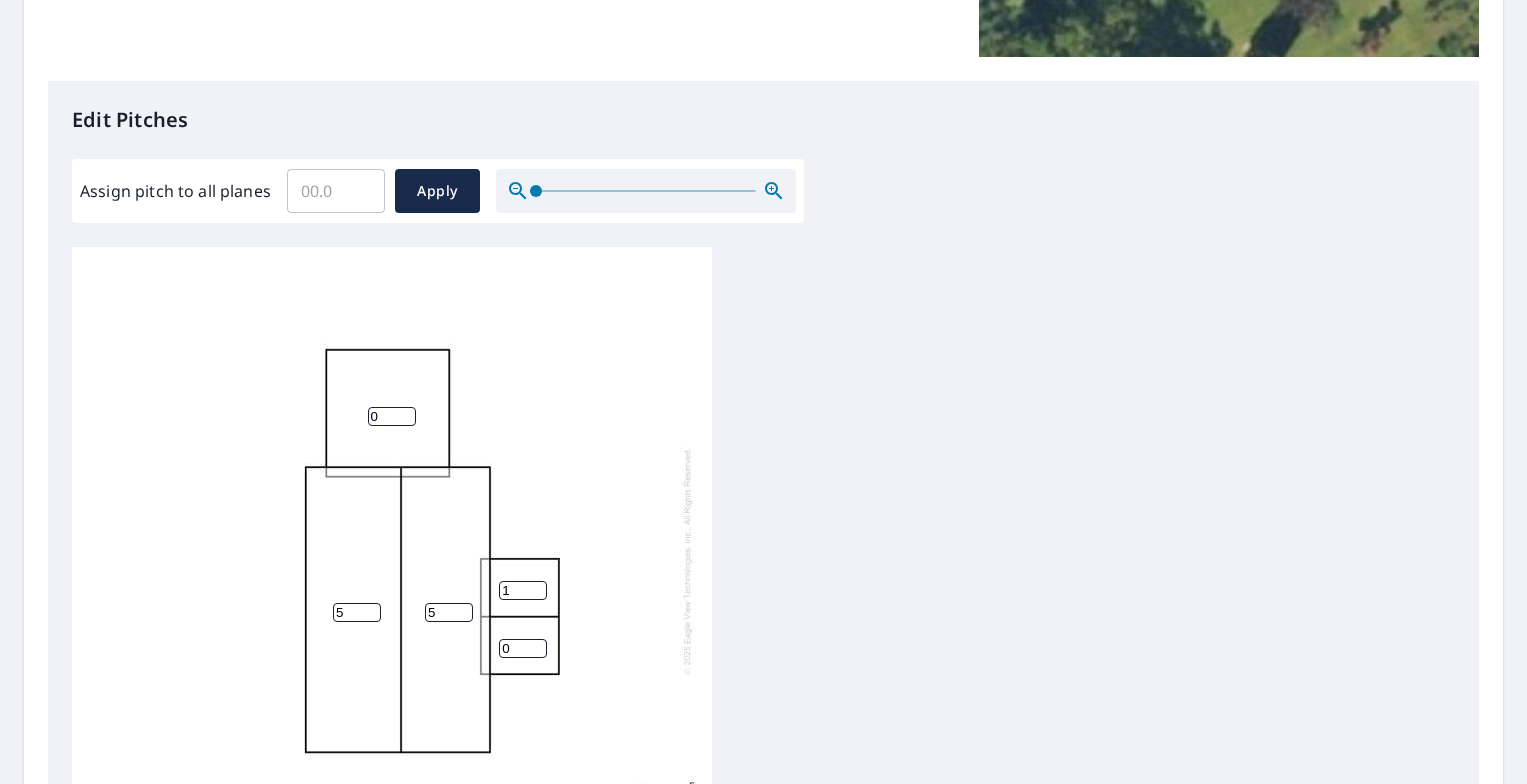 click on "1" at bounding box center (523, 590) 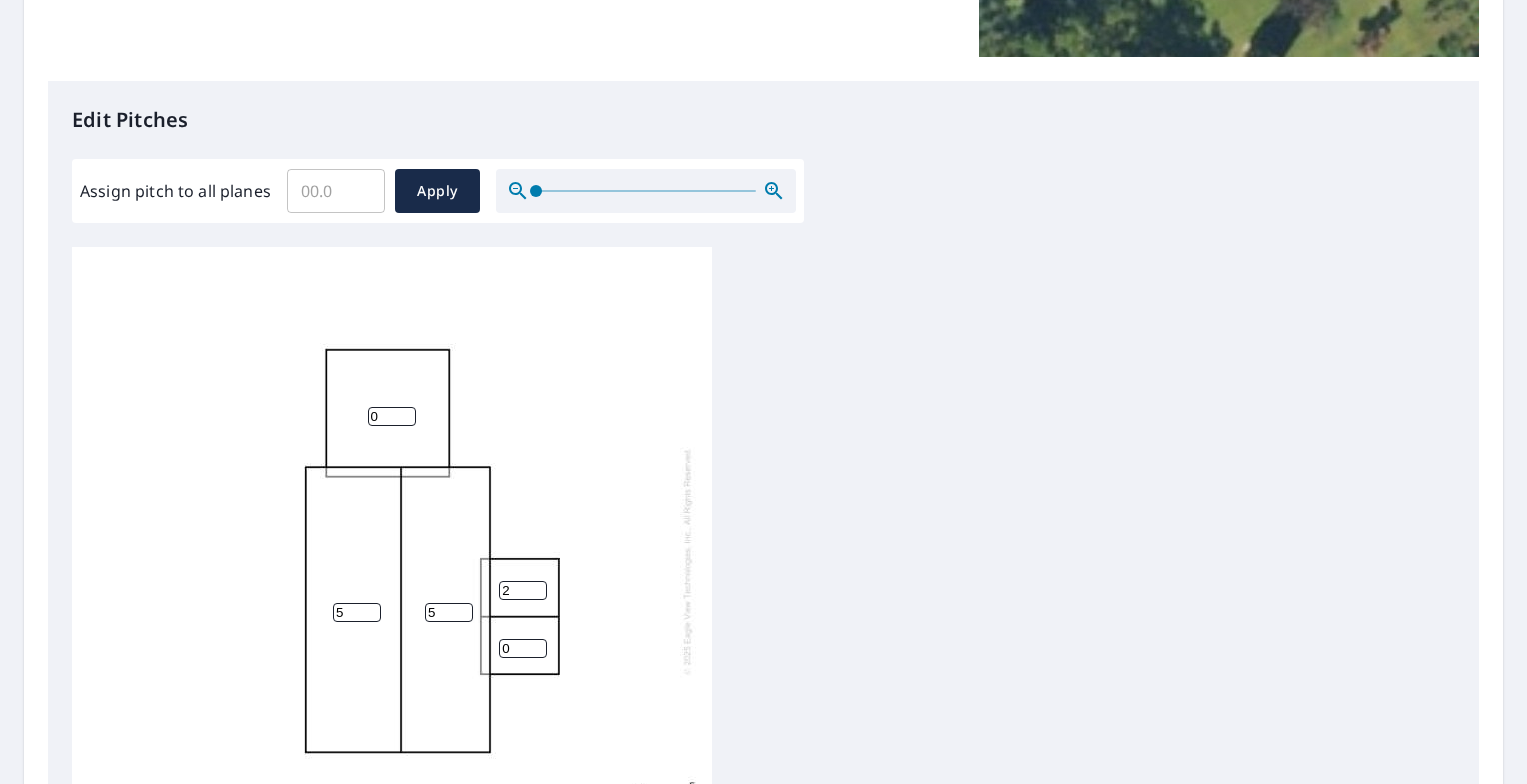 click on "2" at bounding box center (523, 590) 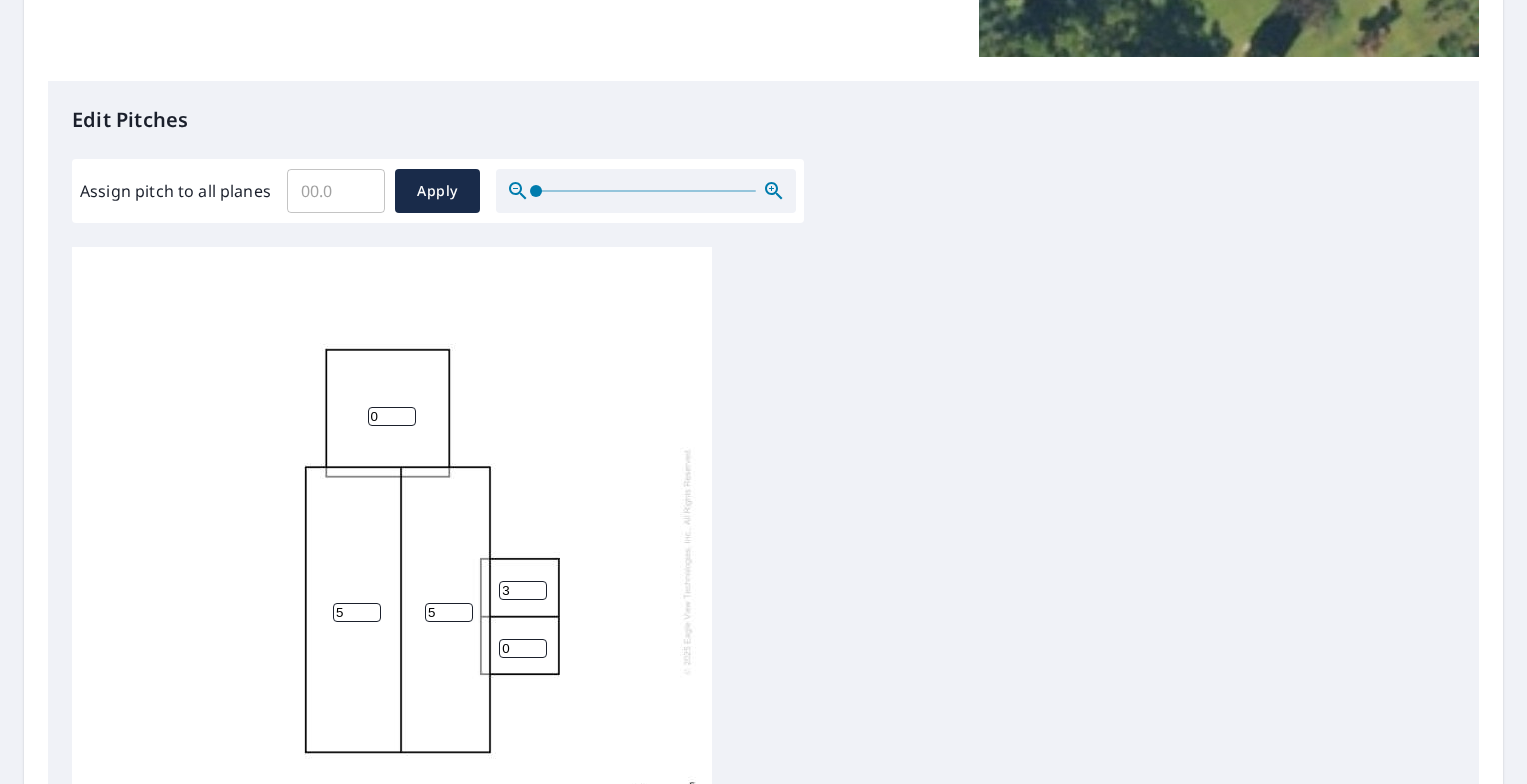 click on "3" at bounding box center (523, 590) 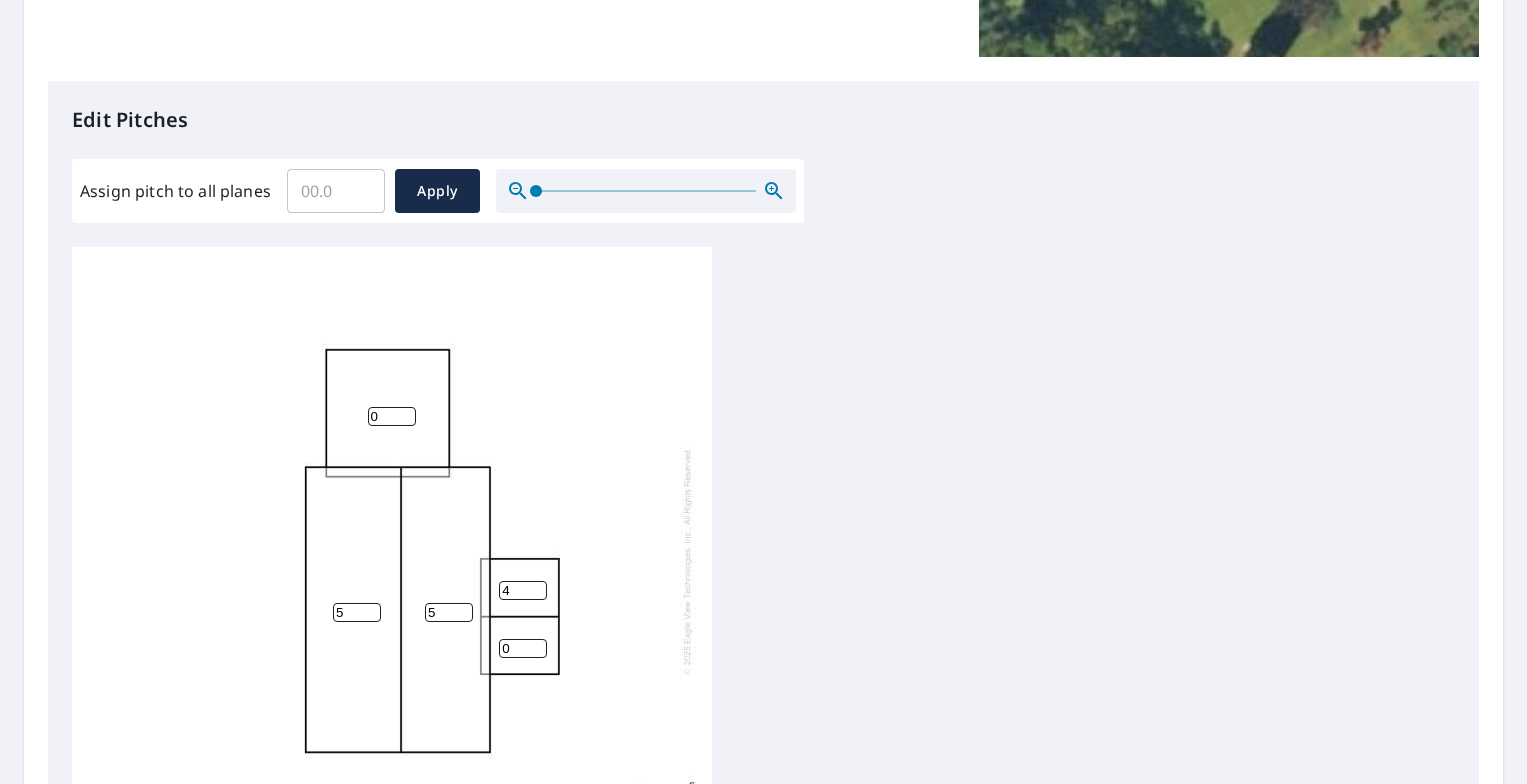 click on "4" at bounding box center (523, 590) 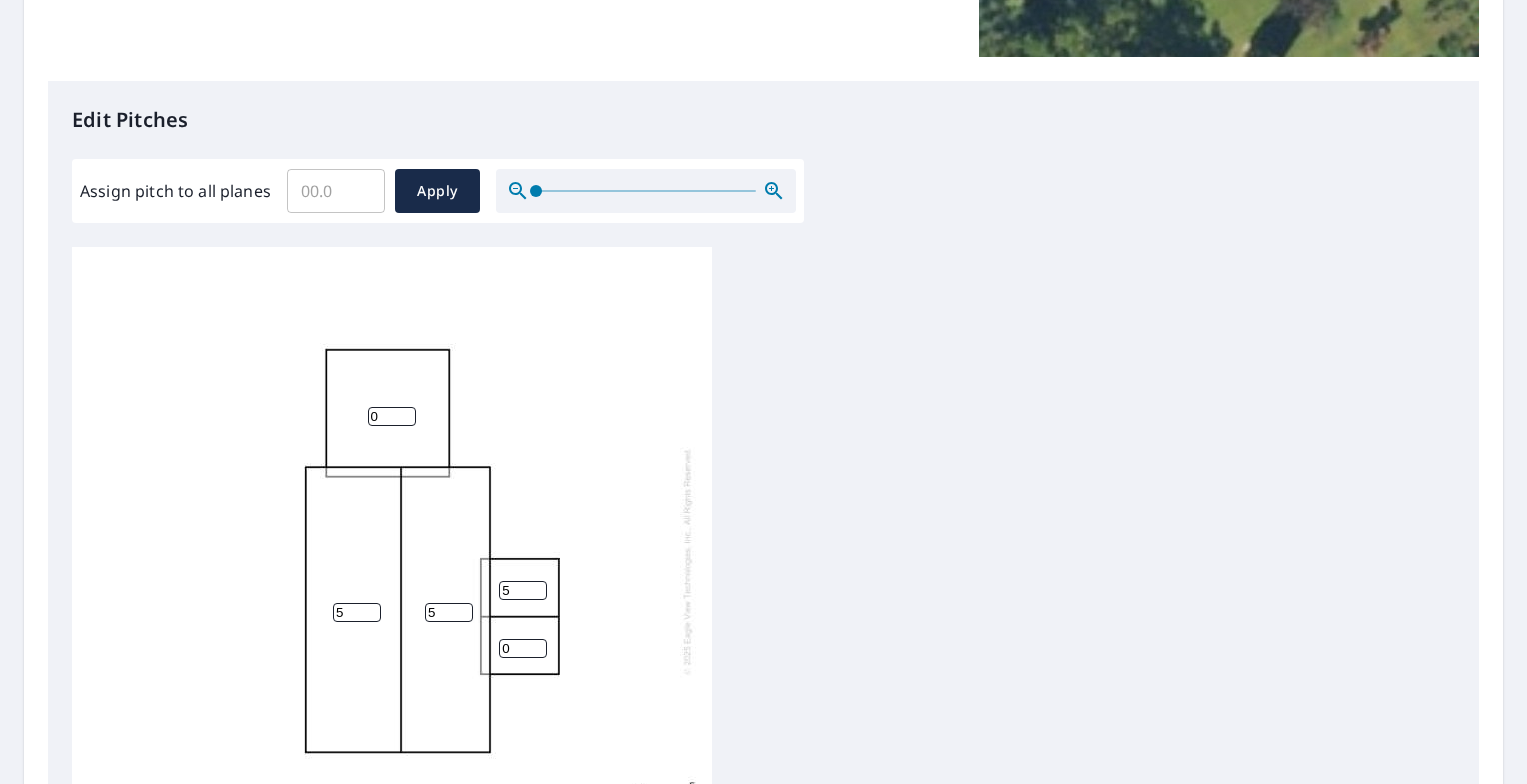 type on "5" 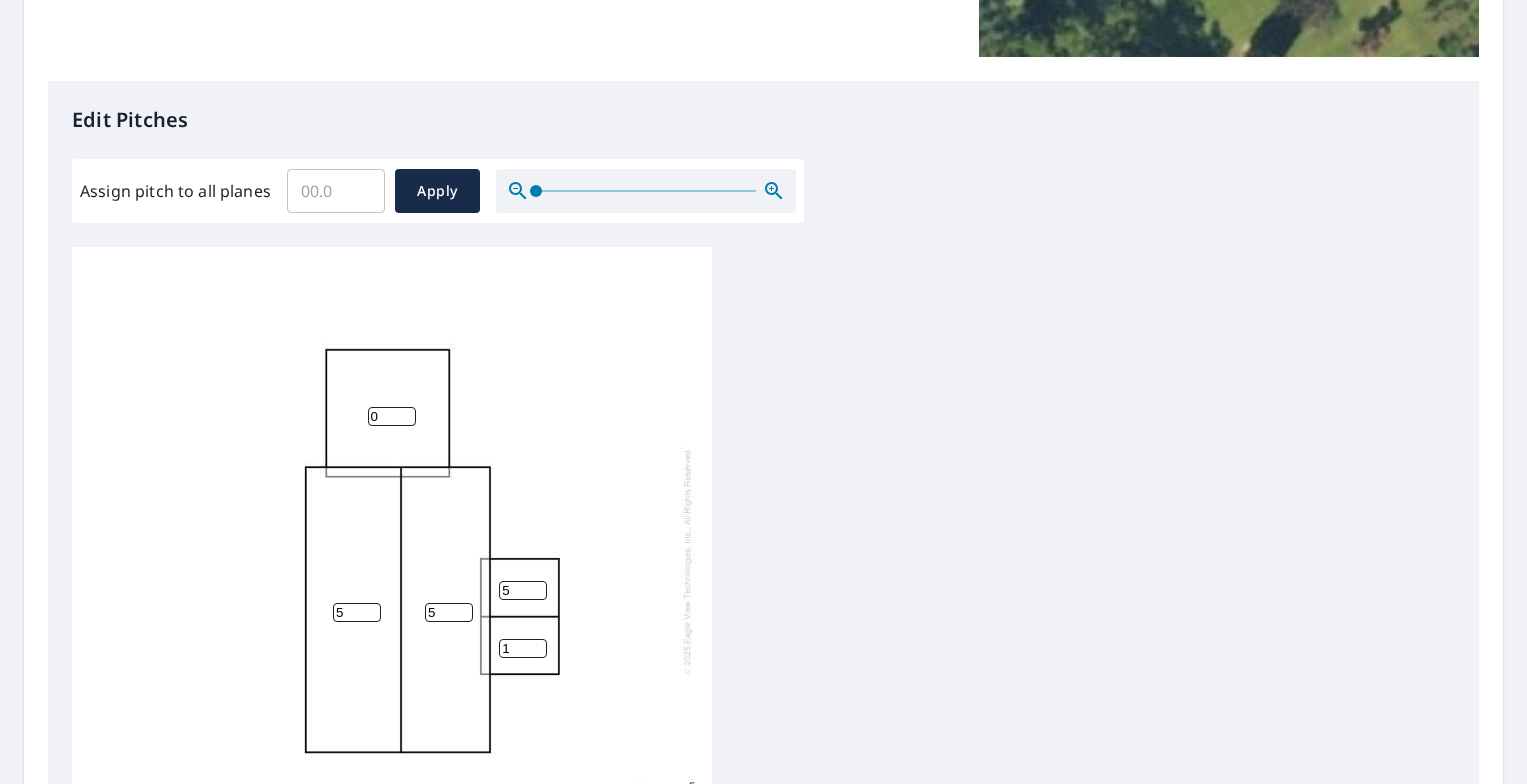 click on "1" at bounding box center (523, 648) 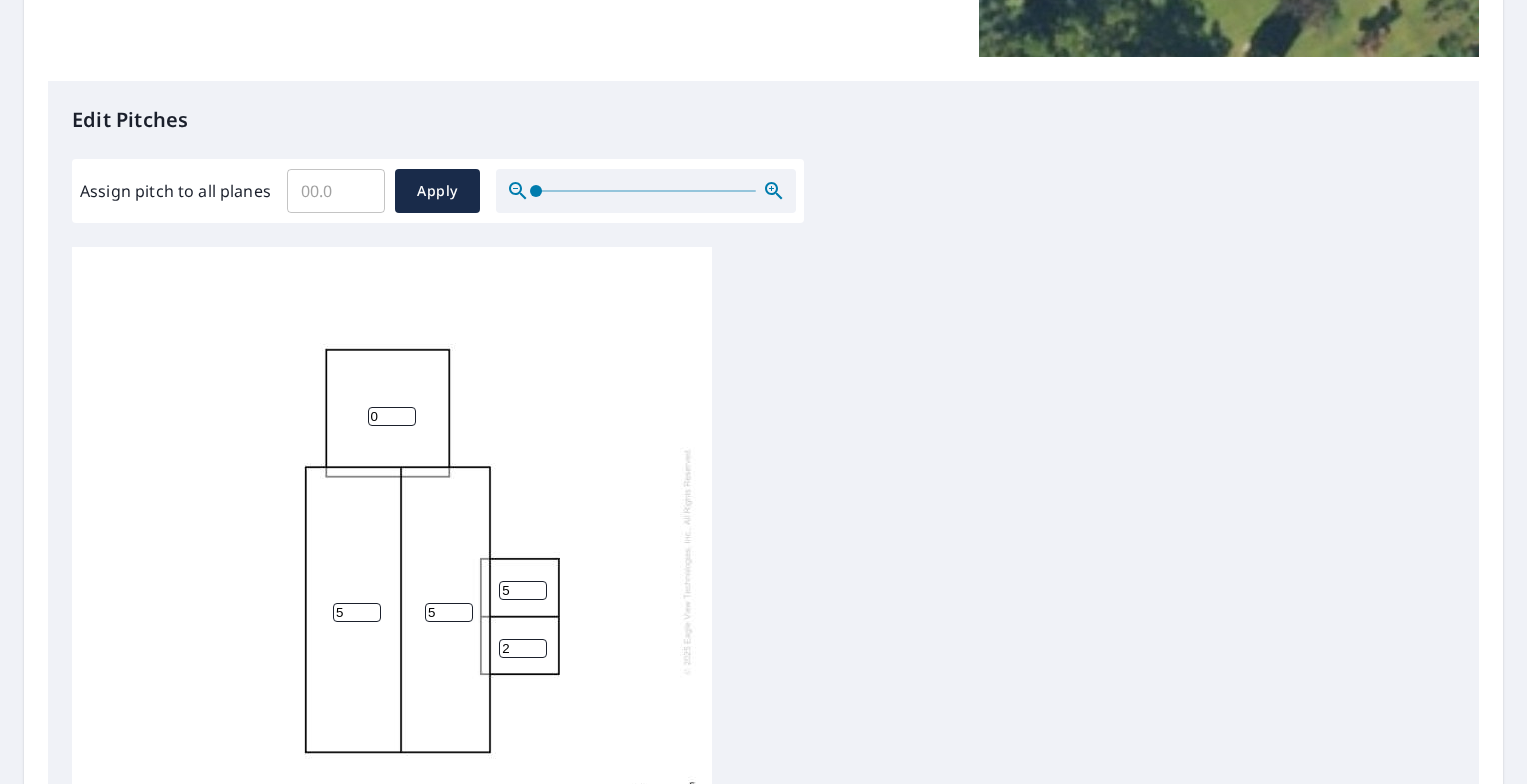 click on "2" at bounding box center (523, 648) 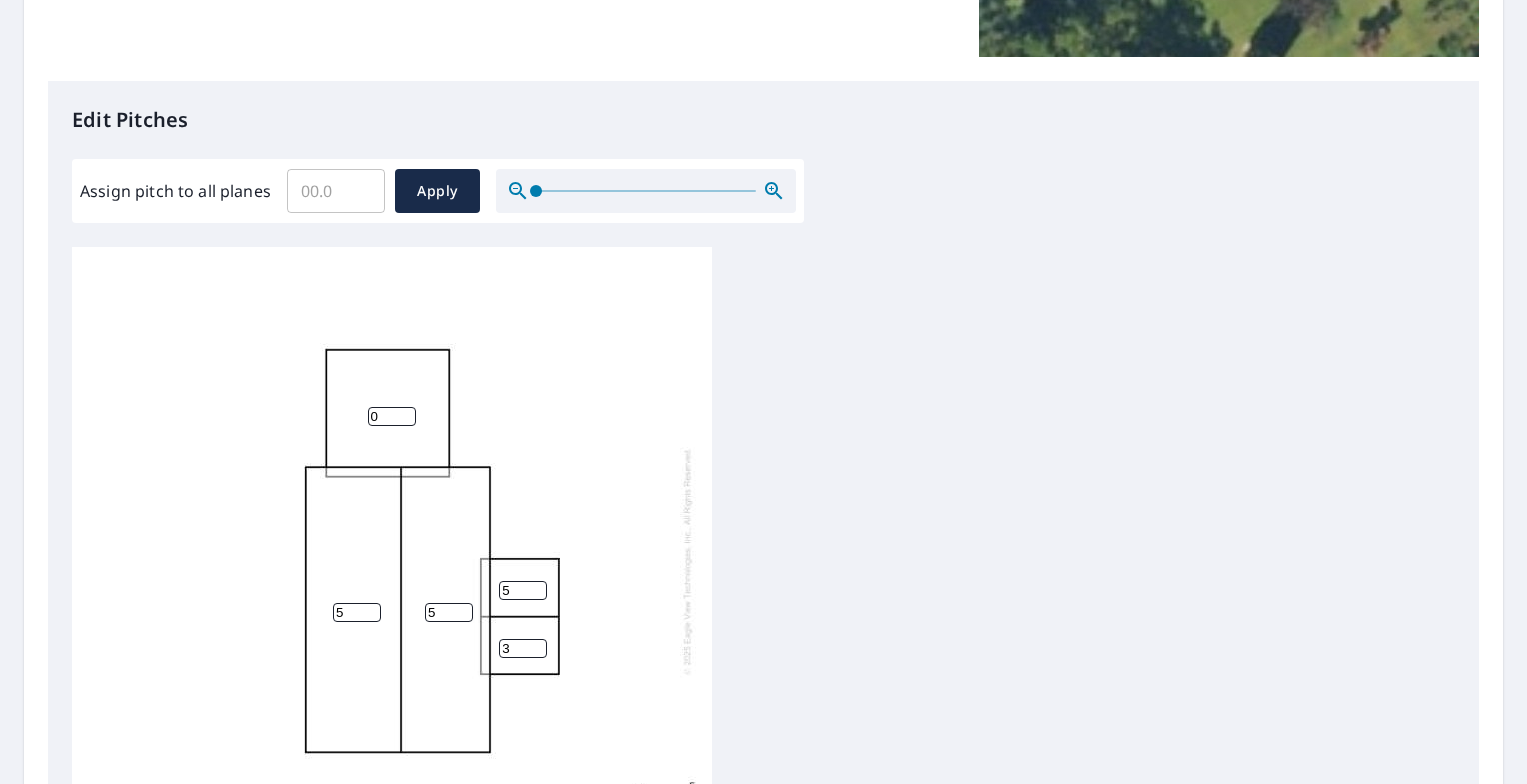 click on "3" at bounding box center [523, 648] 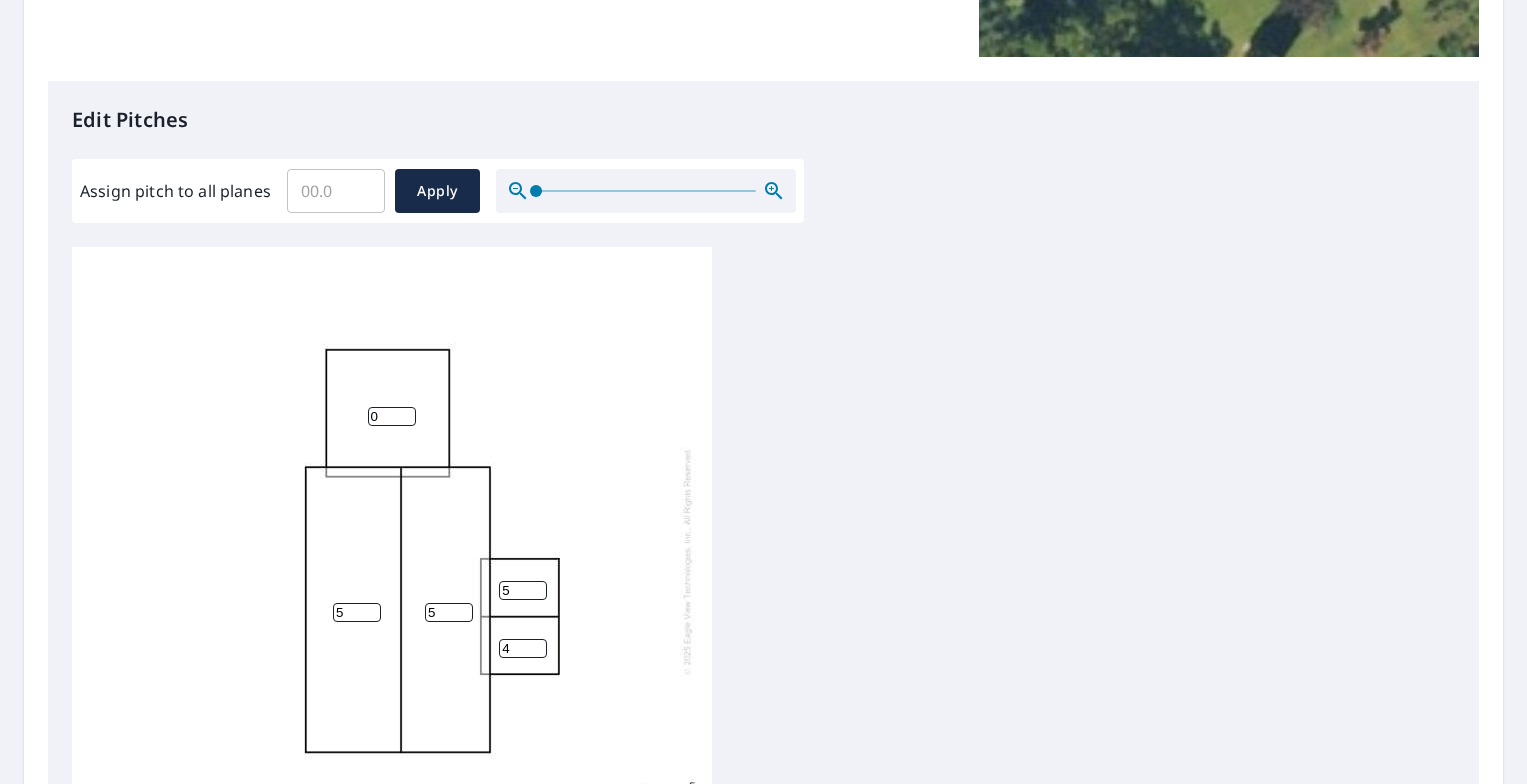 click on "4" at bounding box center [523, 648] 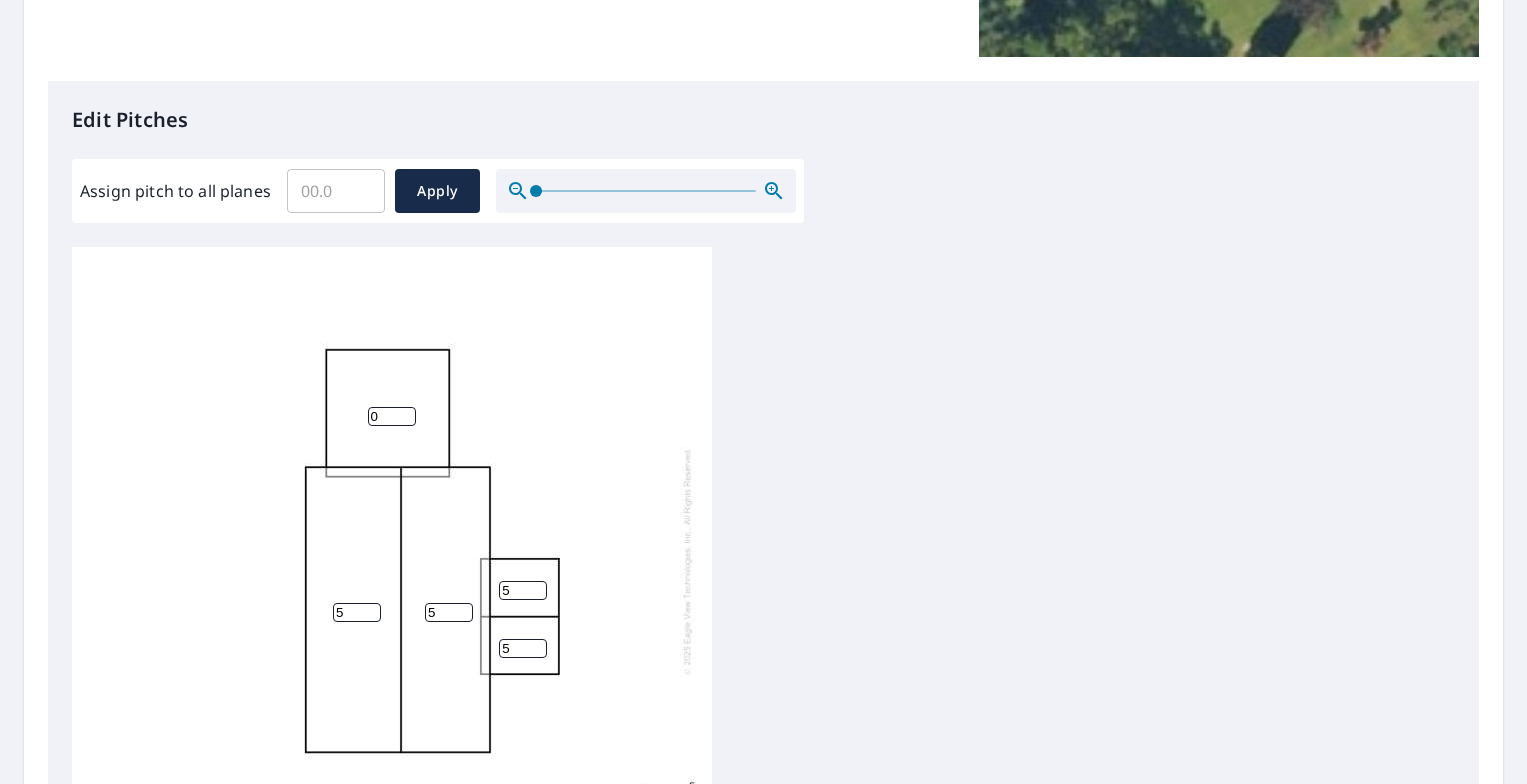 type on "5" 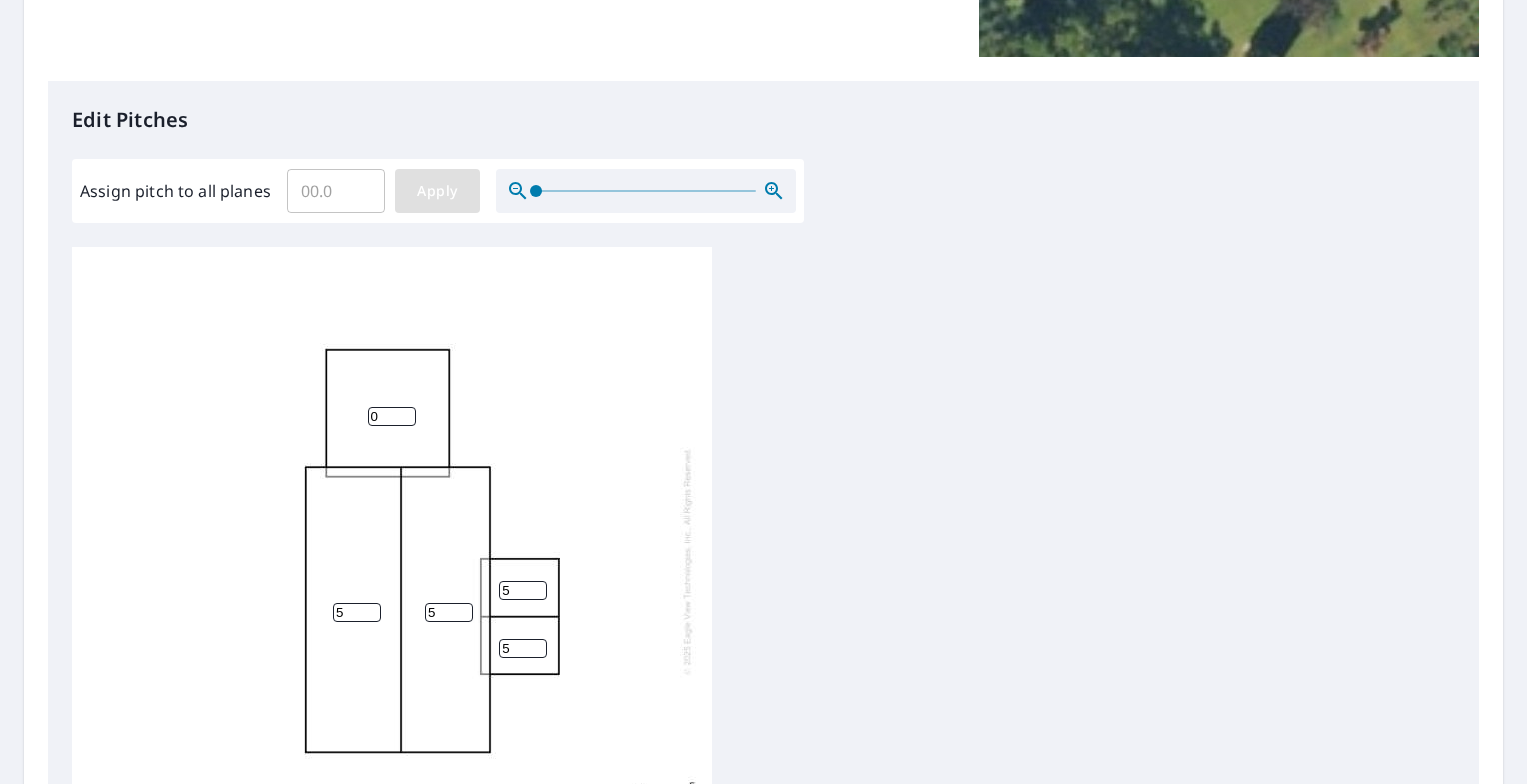 click on "Apply" at bounding box center [437, 191] 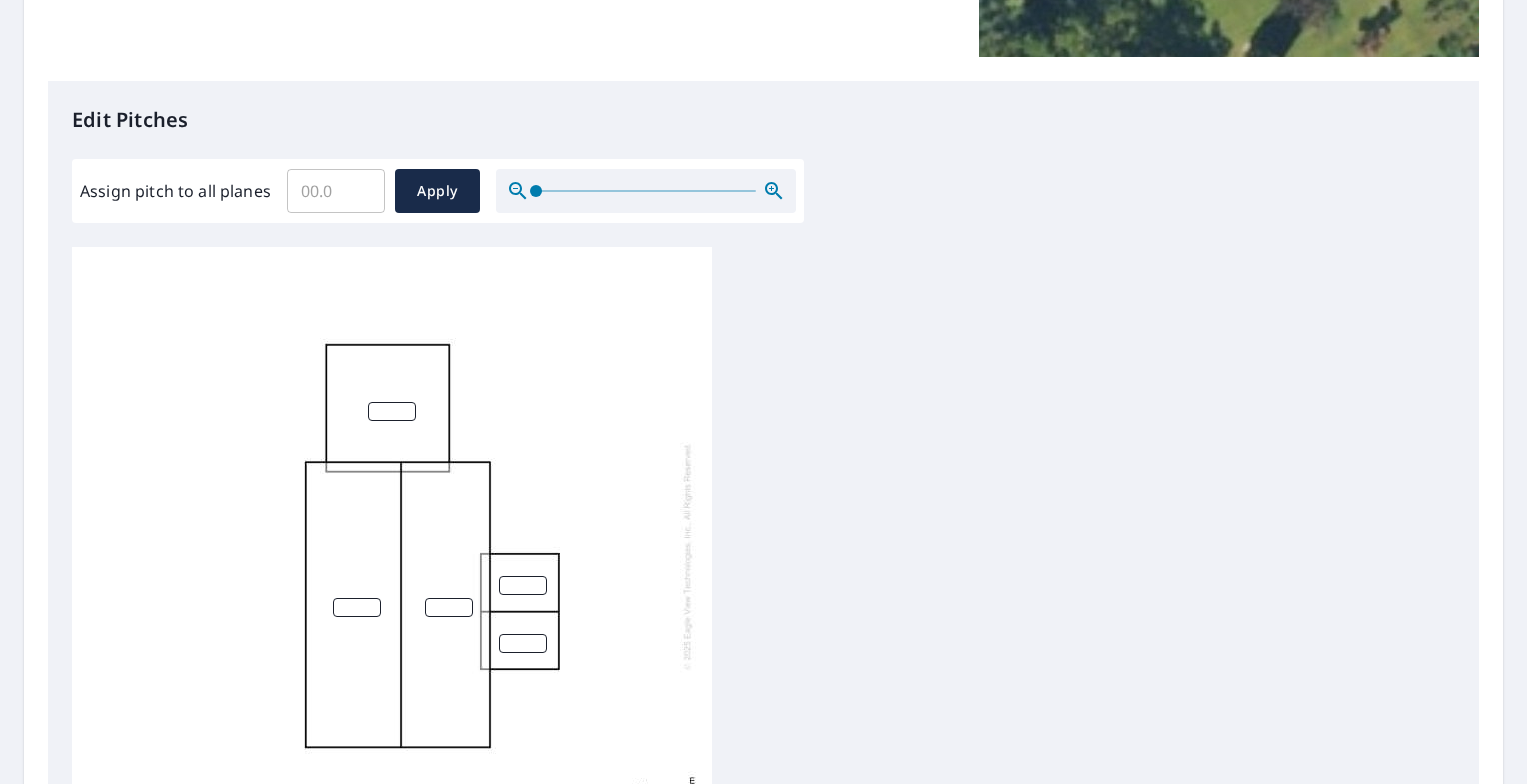 scroll, scrollTop: 0, scrollLeft: 0, axis: both 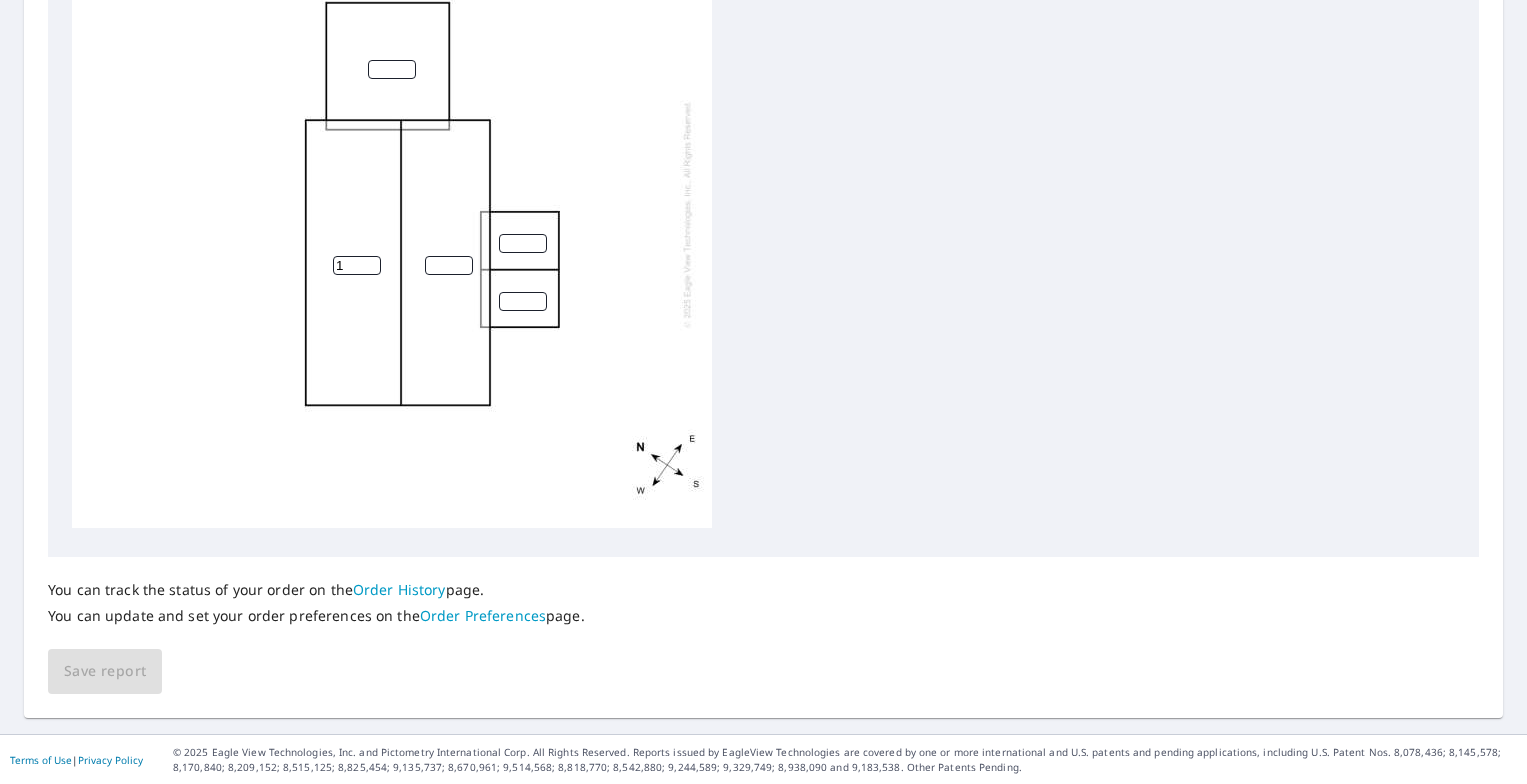click on "1" at bounding box center [357, 265] 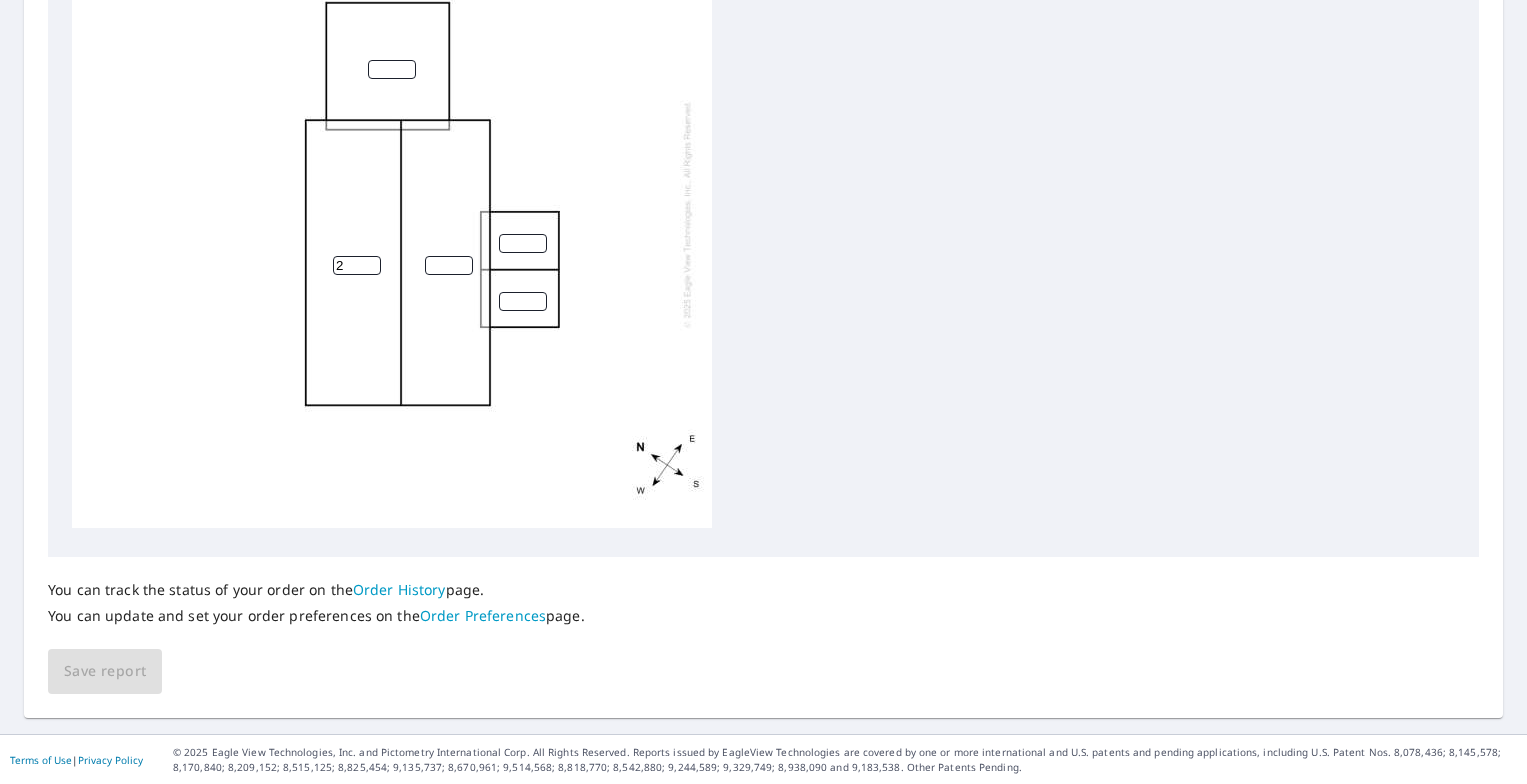 click on "2" at bounding box center [357, 265] 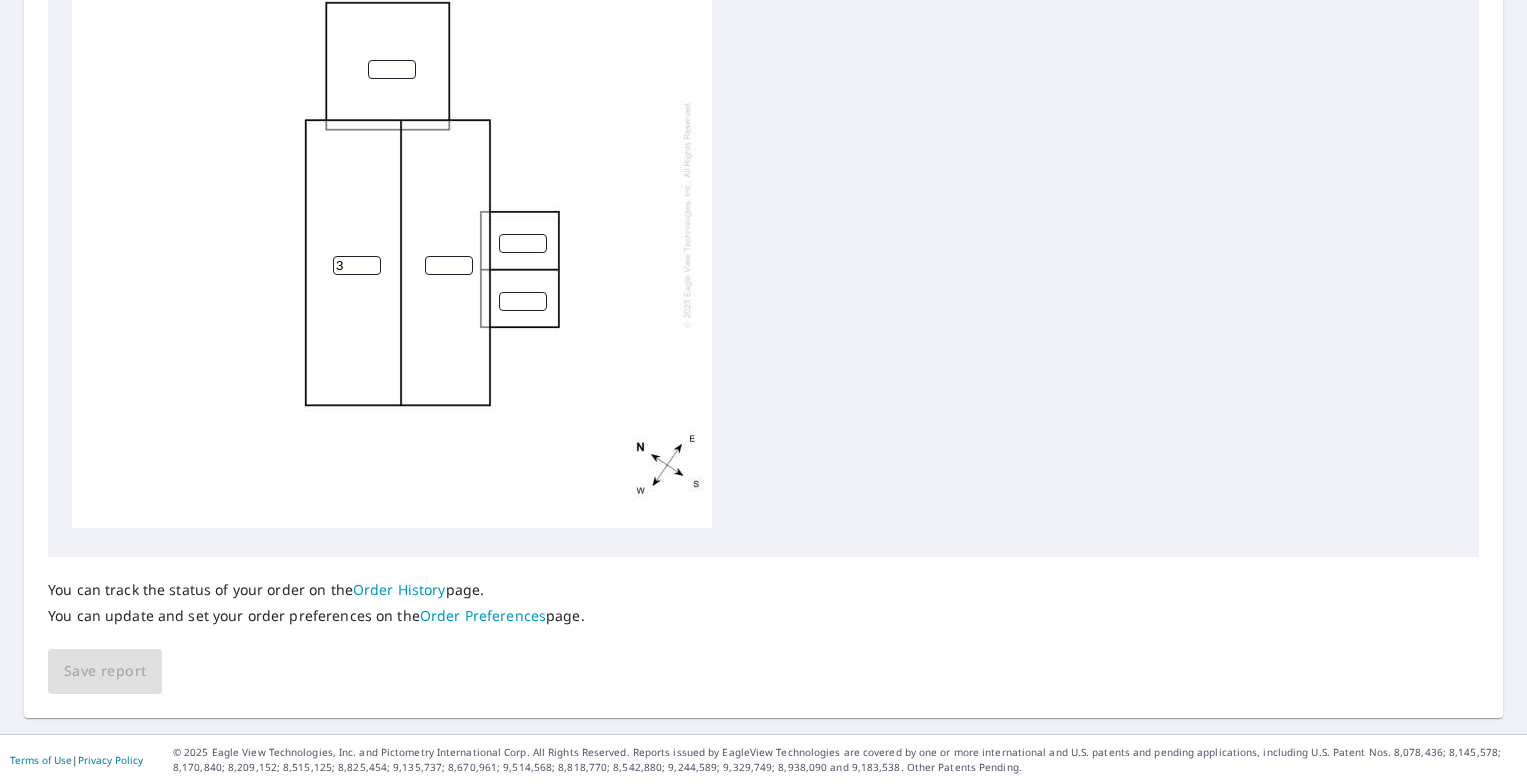 click on "3" at bounding box center (357, 265) 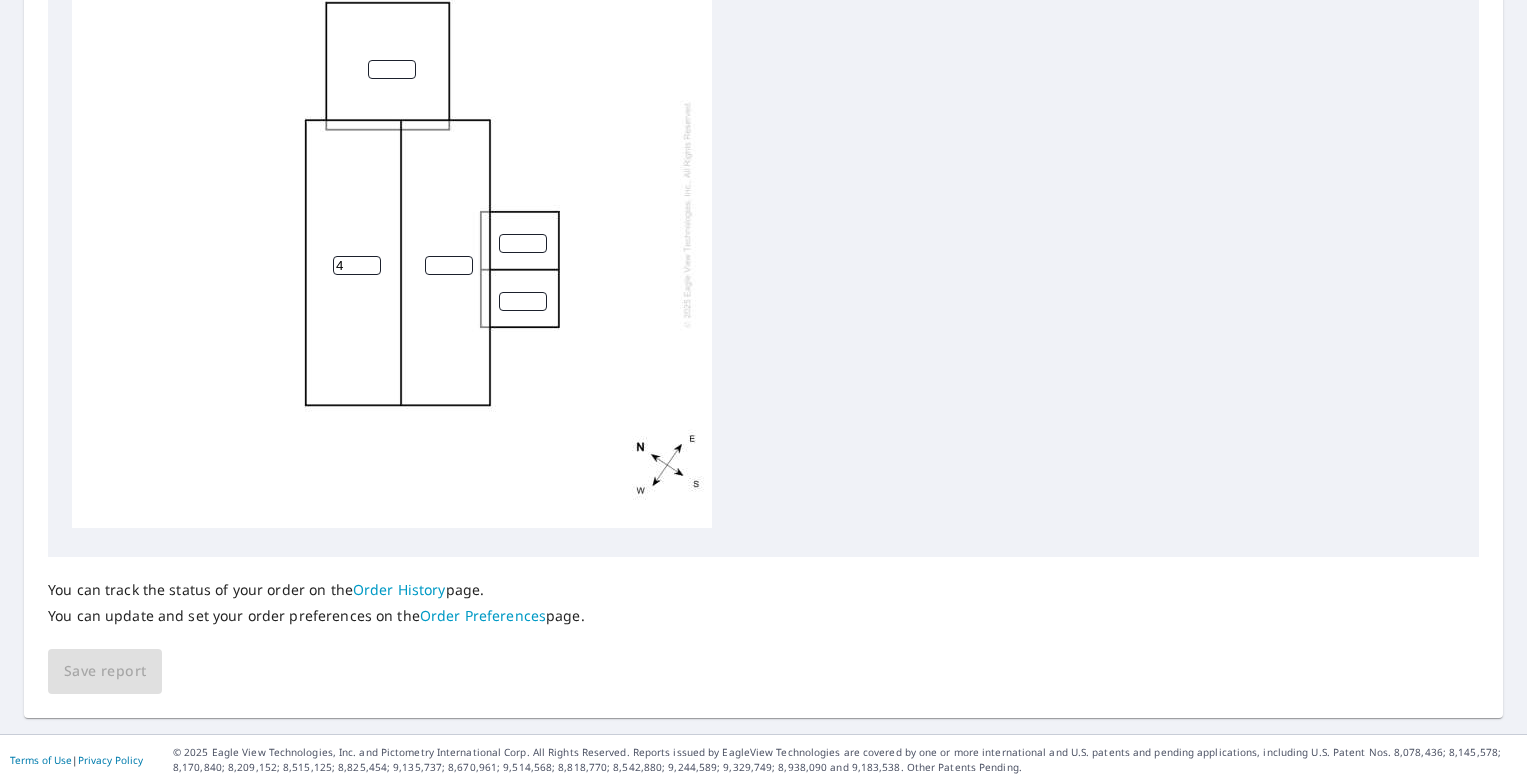 click on "4" at bounding box center [357, 265] 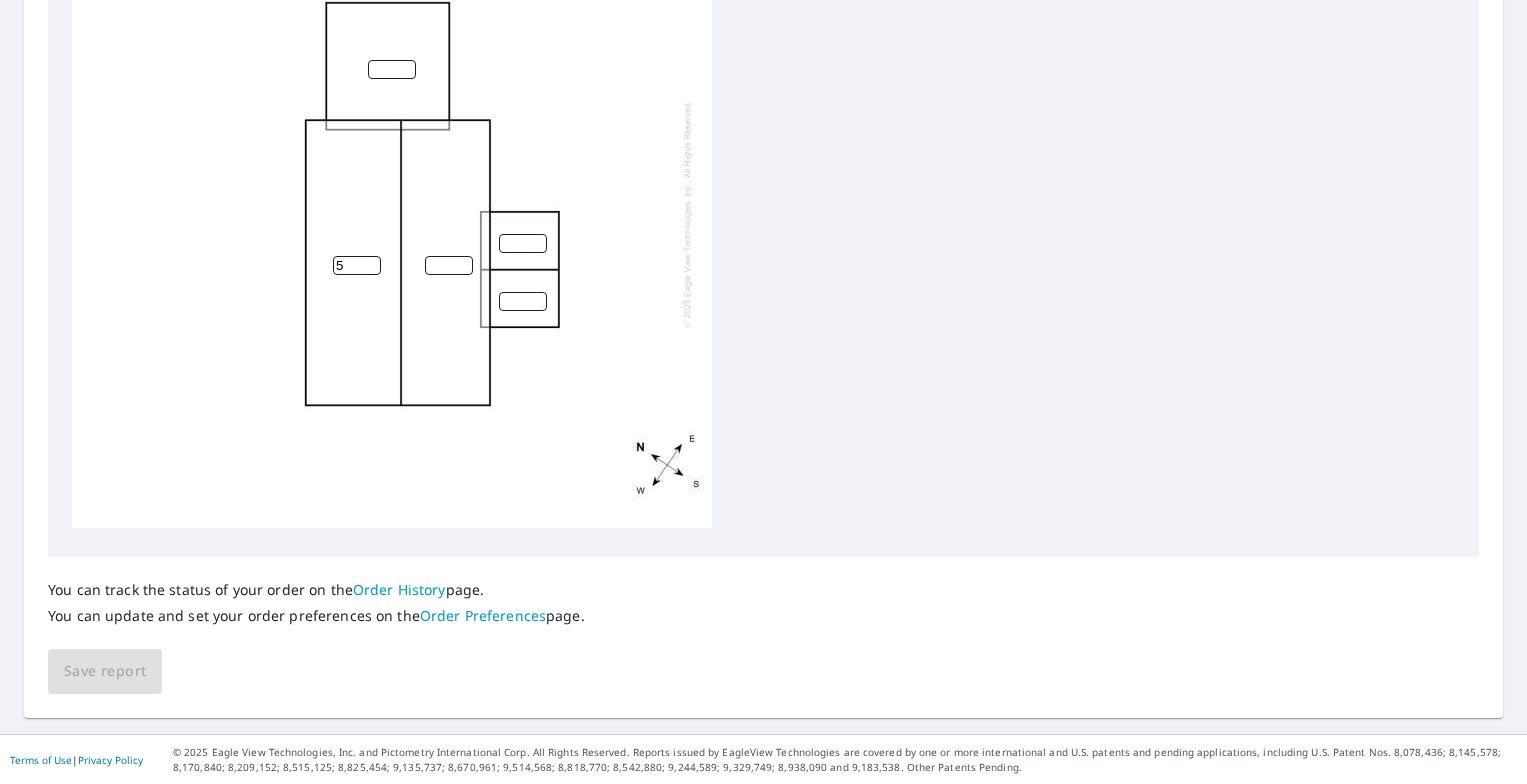type on "5" 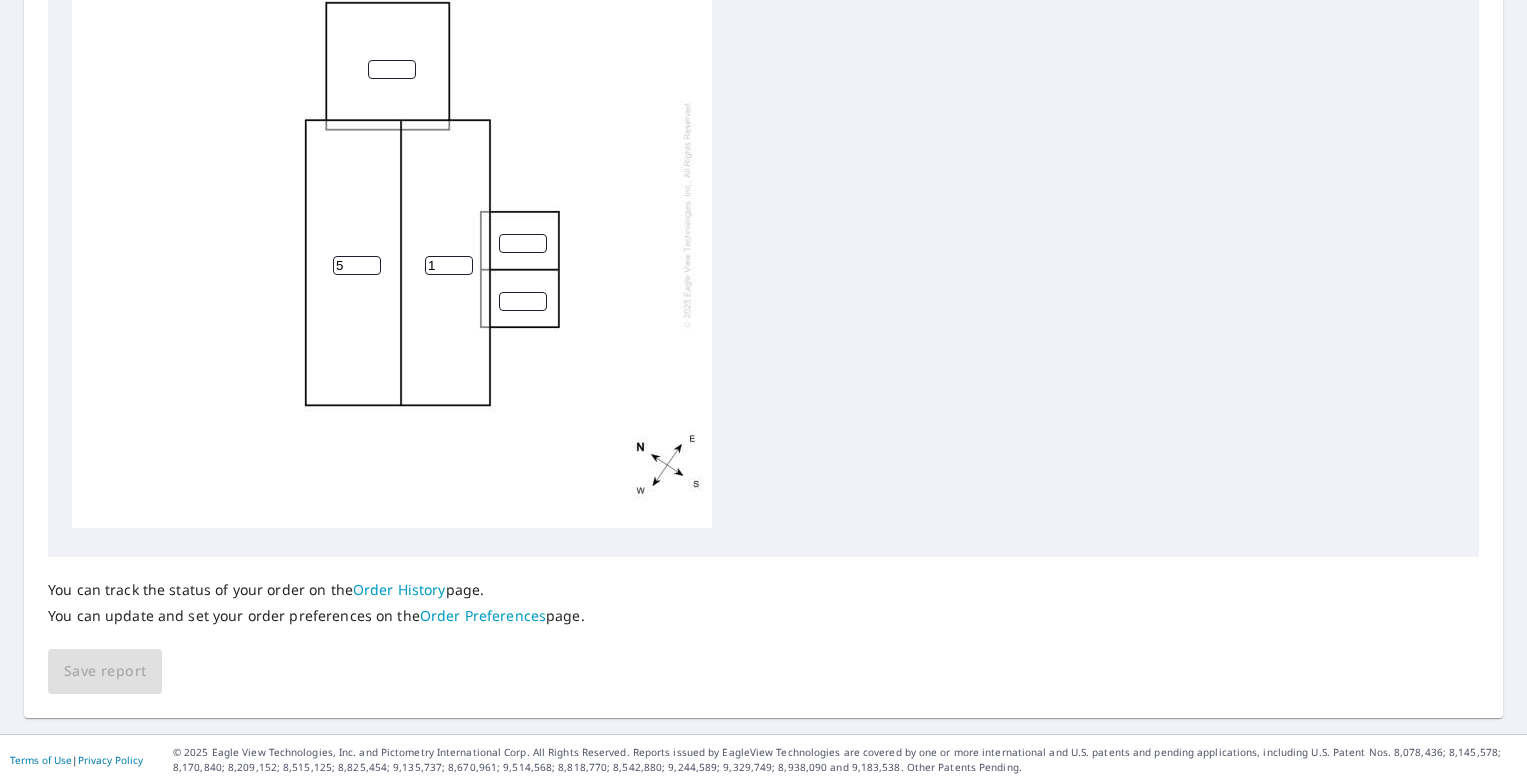 click on "1" at bounding box center [449, 265] 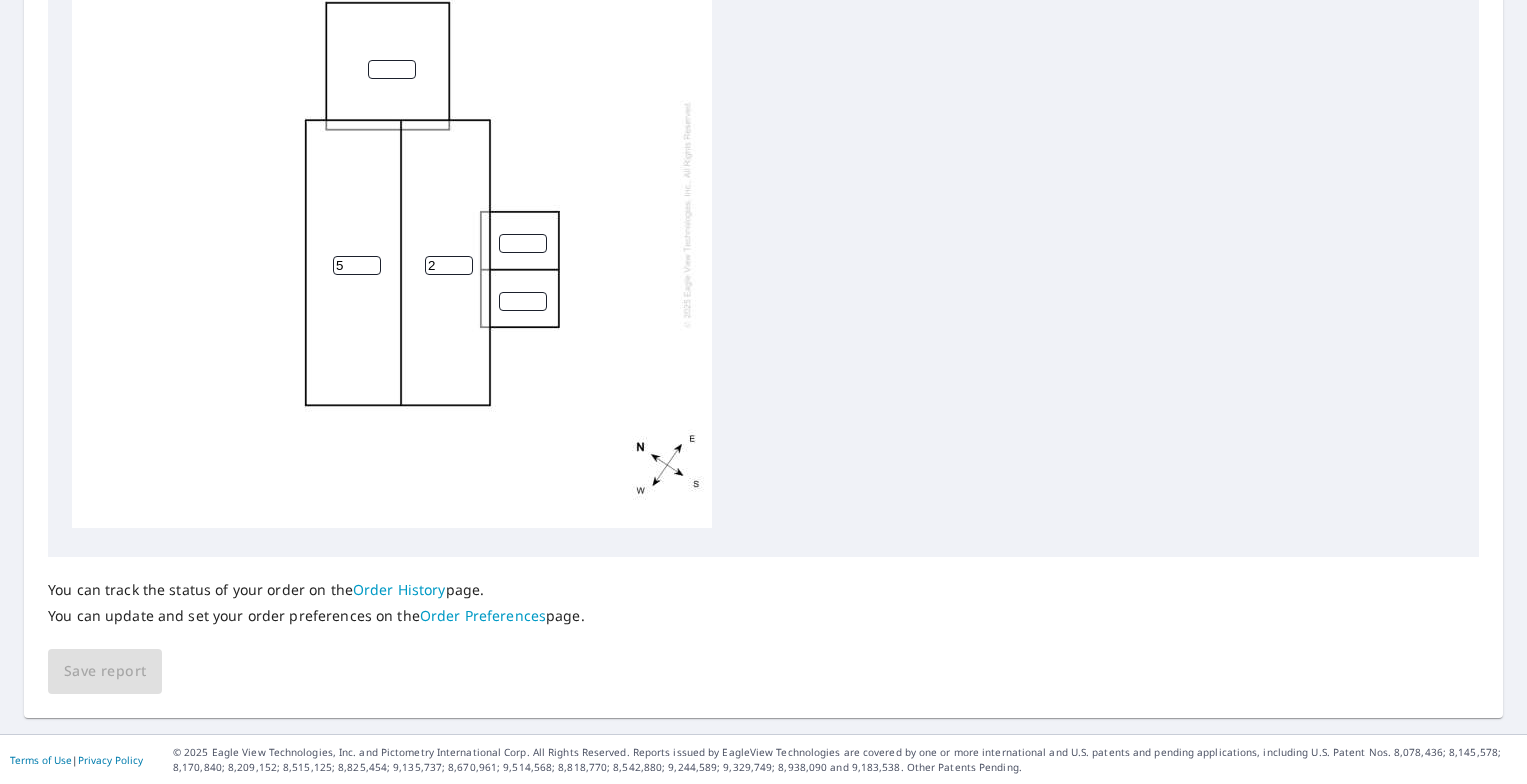 click on "2" at bounding box center [449, 265] 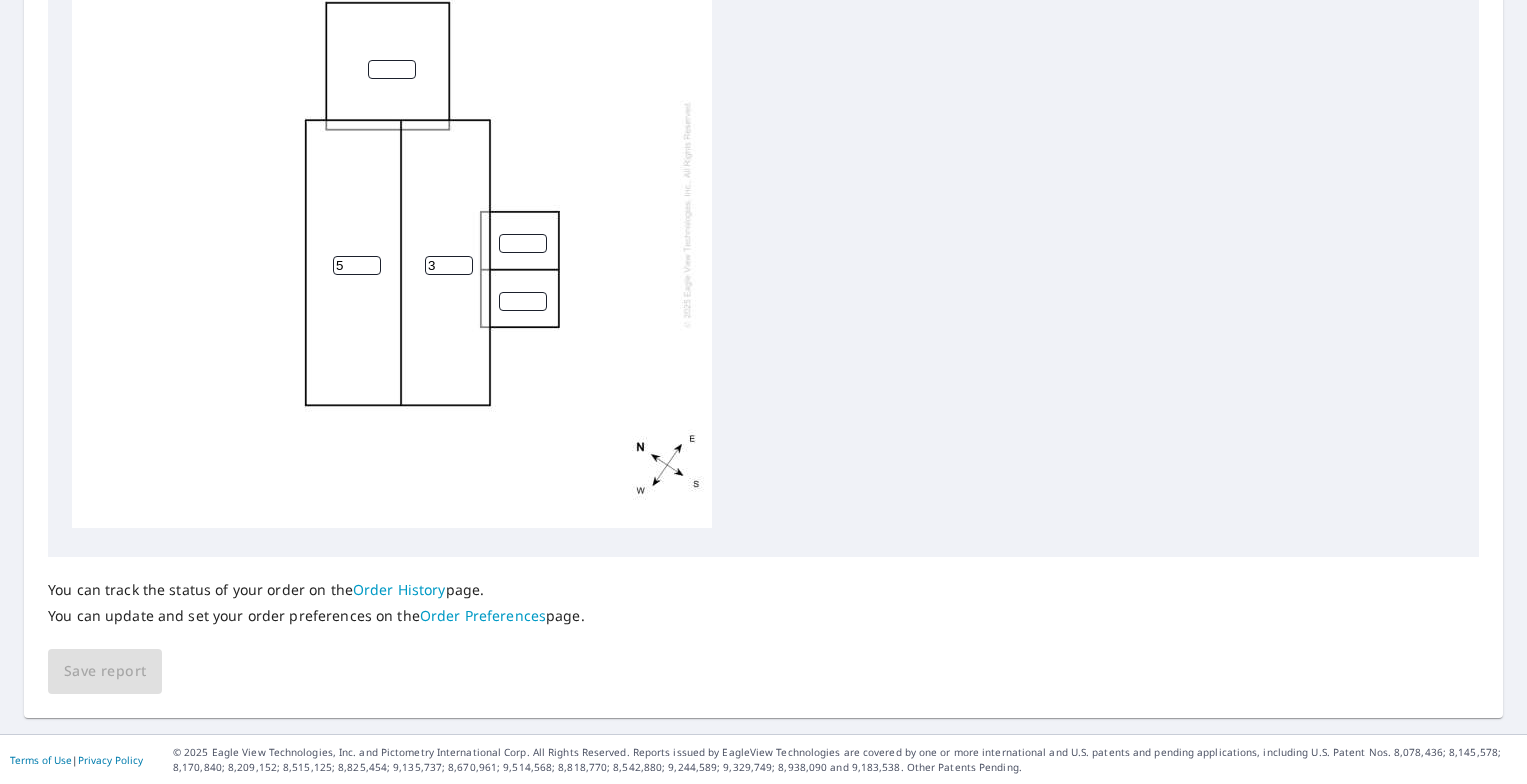 click on "3" at bounding box center [449, 265] 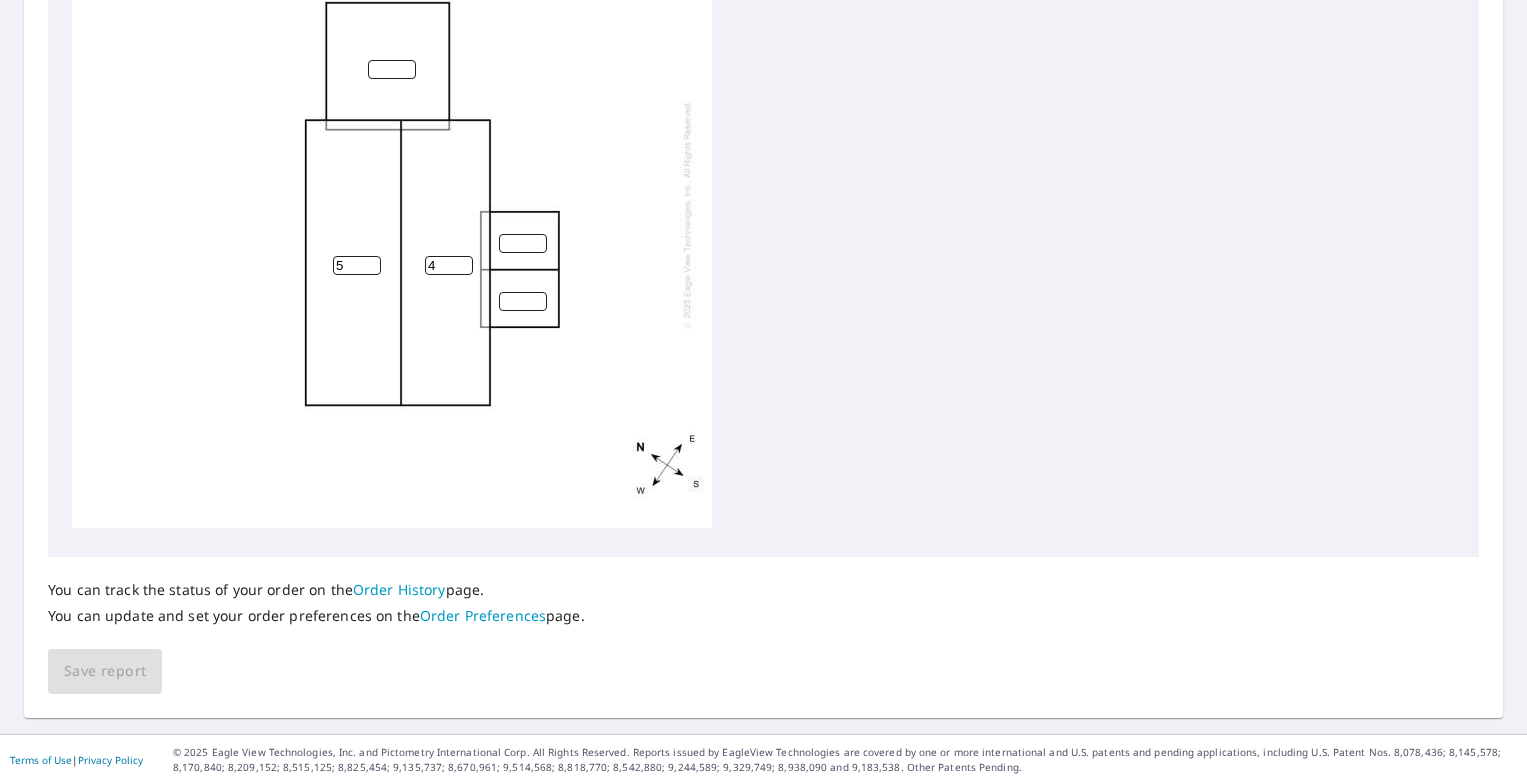 click on "4" at bounding box center (449, 265) 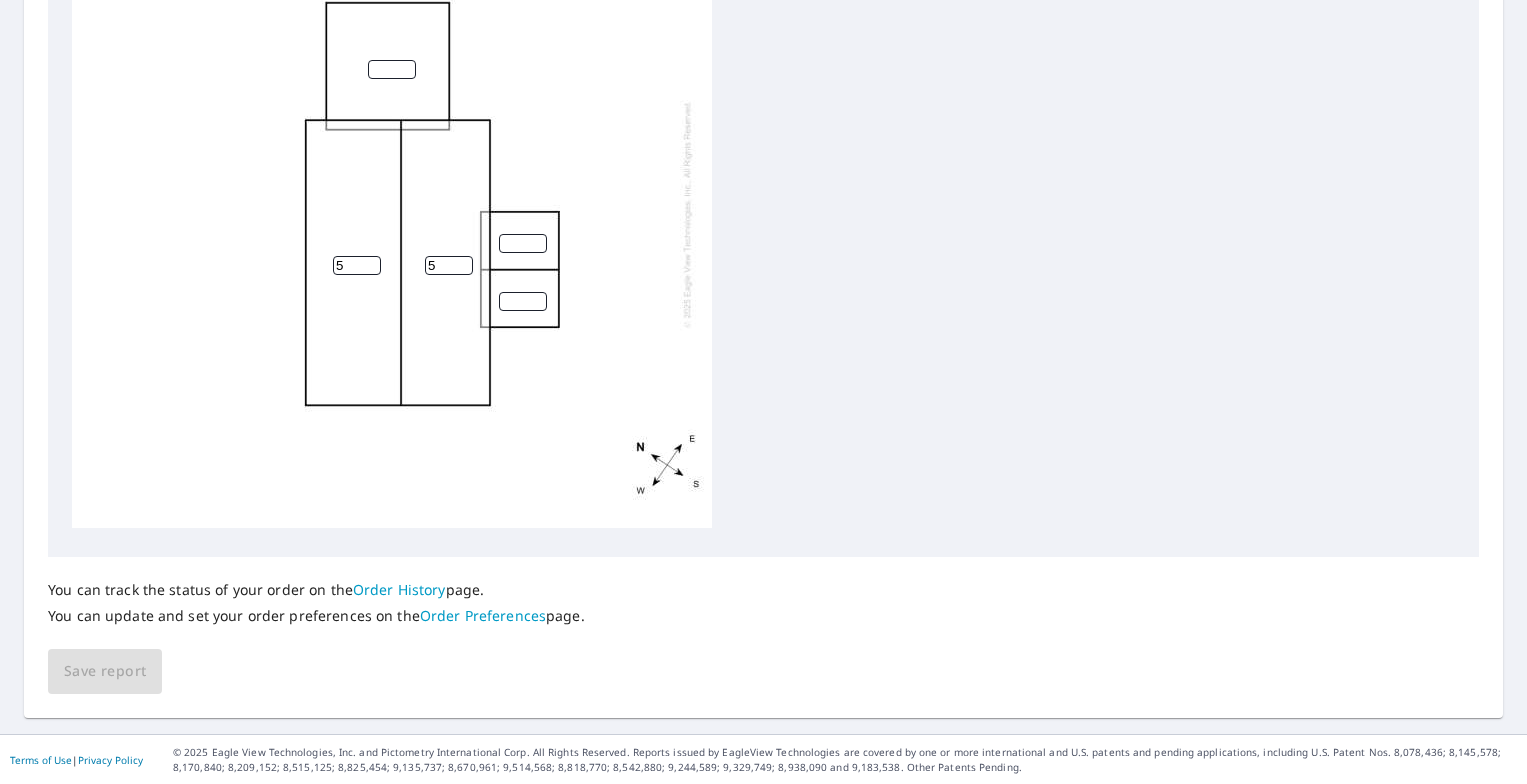 type on "5" 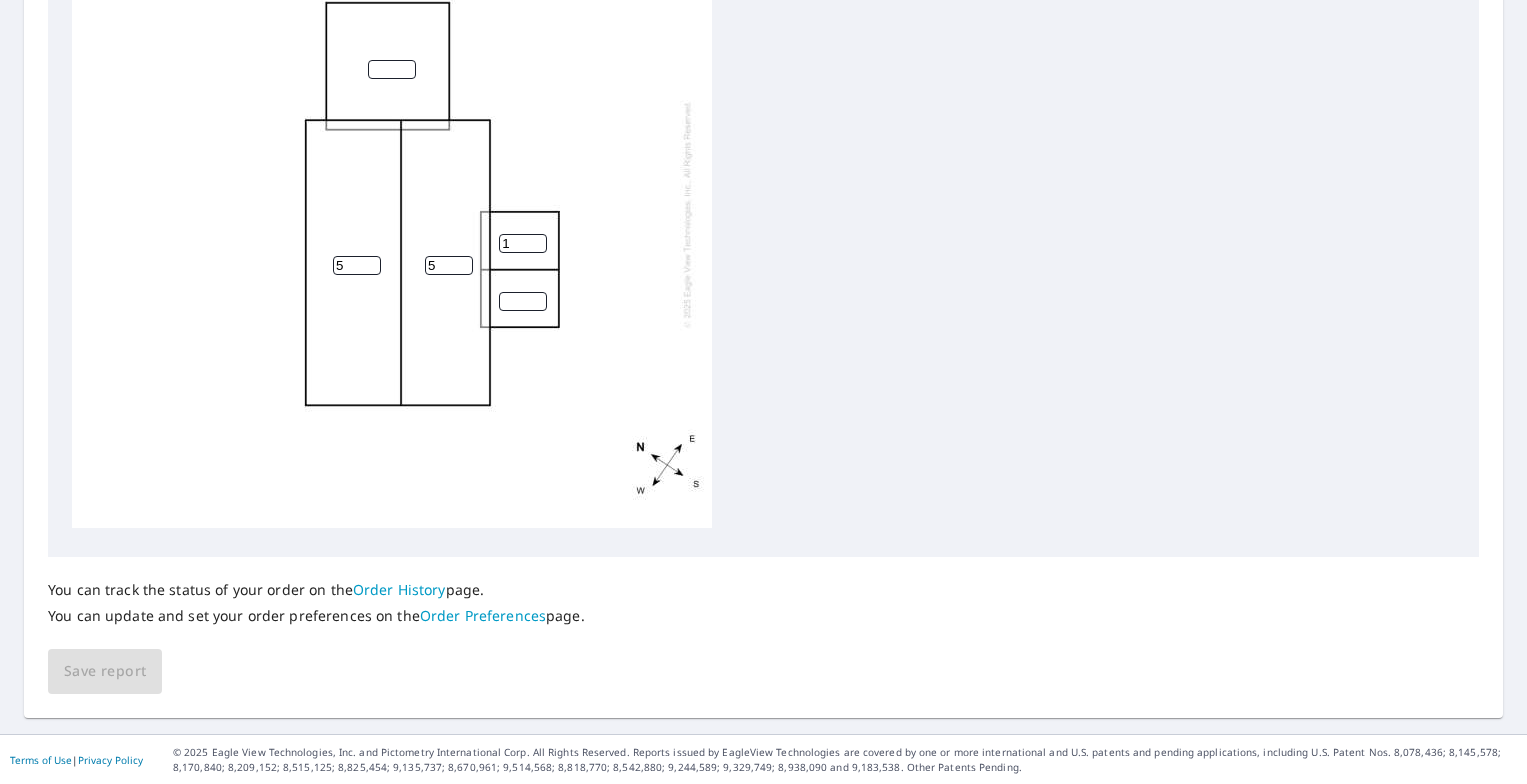 click on "1" at bounding box center (523, 243) 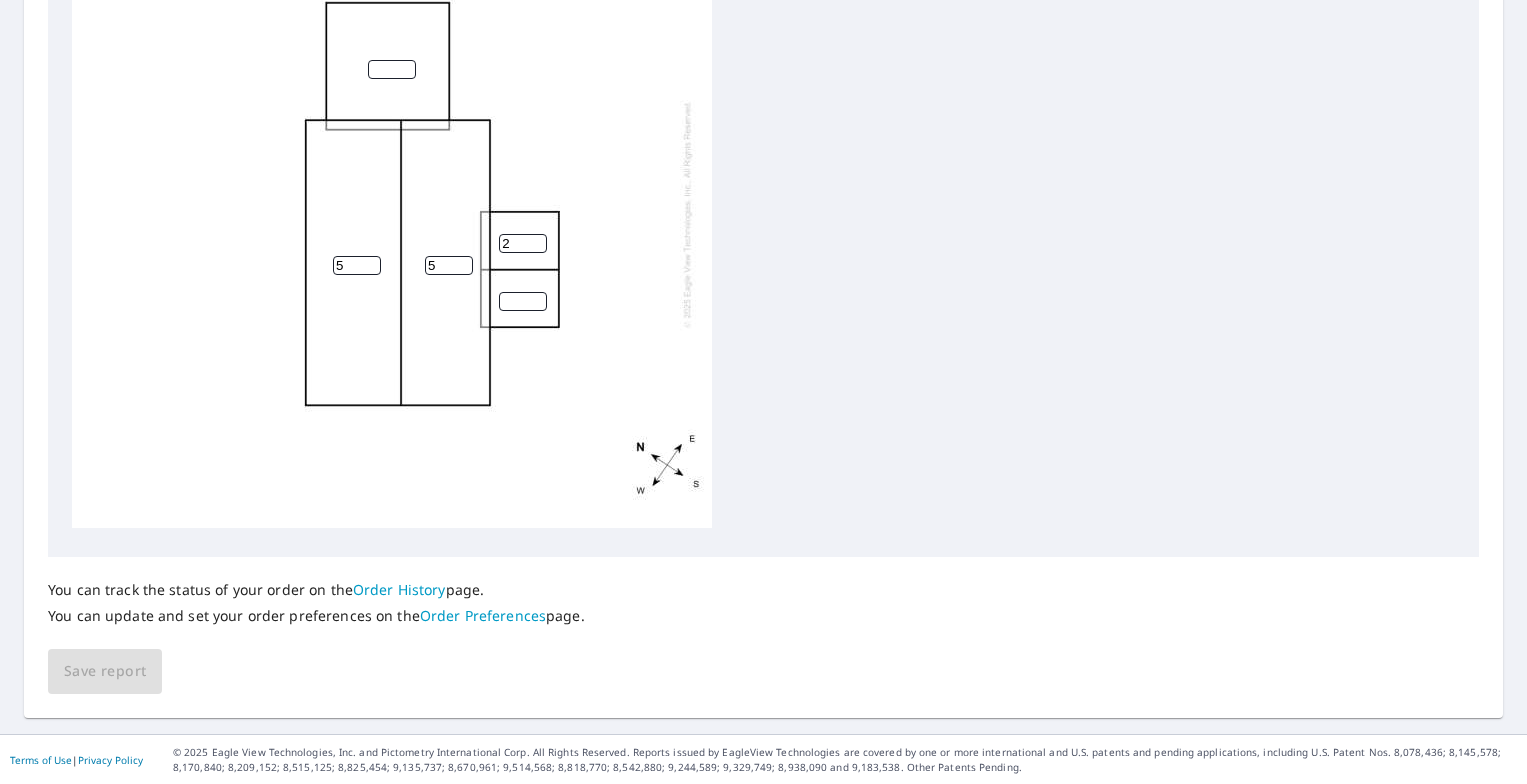 click on "2" at bounding box center (523, 243) 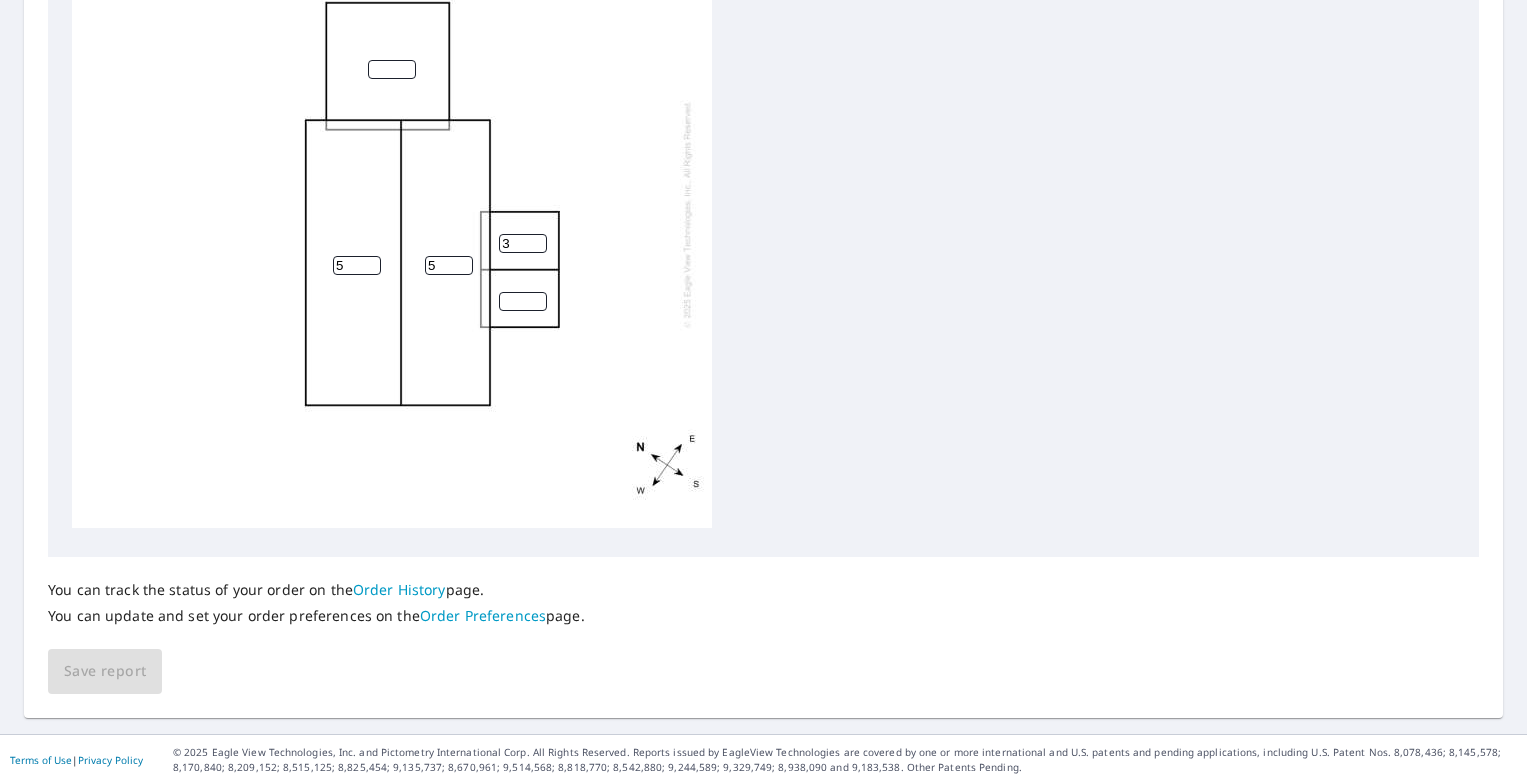 click on "3" at bounding box center [523, 243] 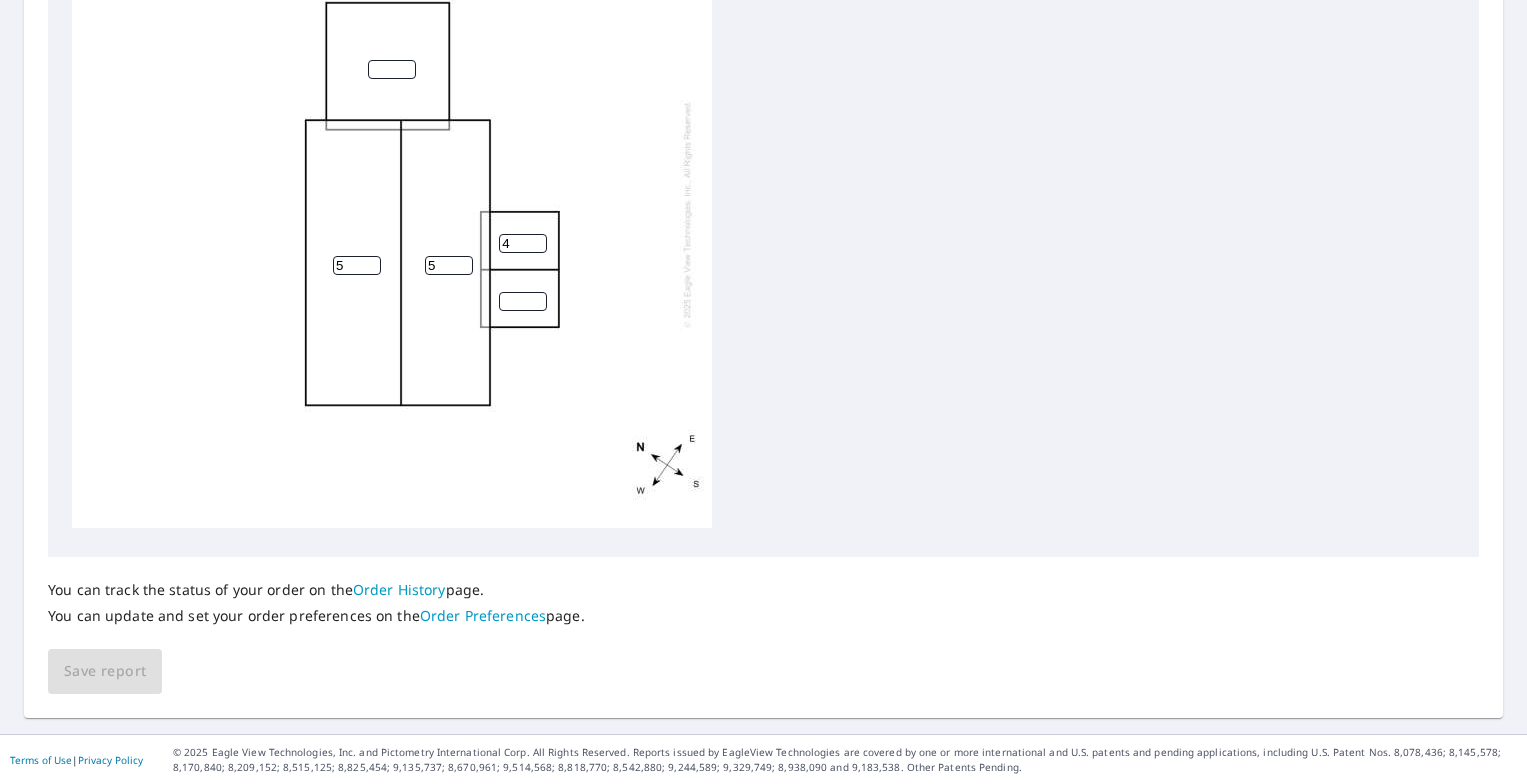 click on "4" at bounding box center (523, 243) 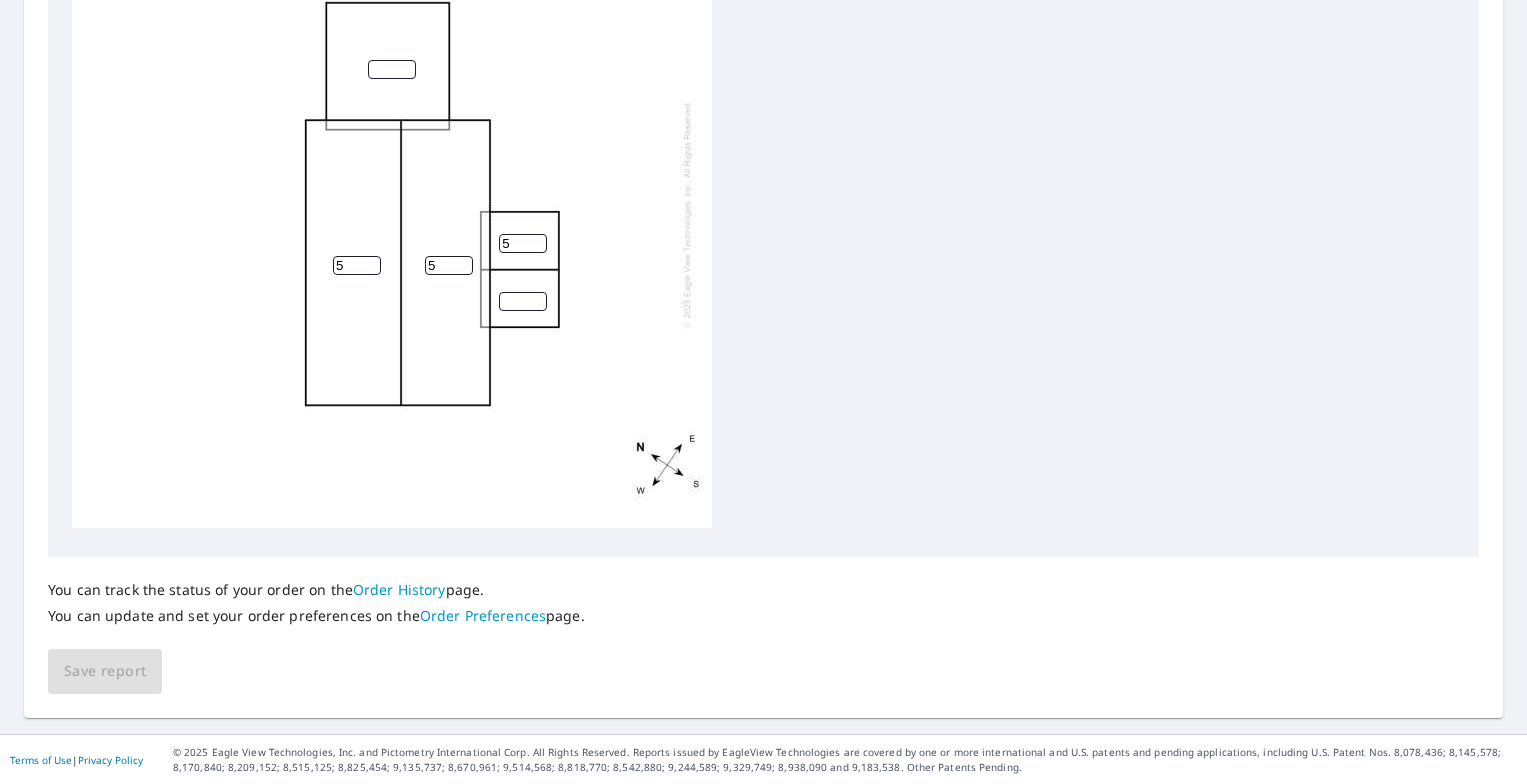 type on "5" 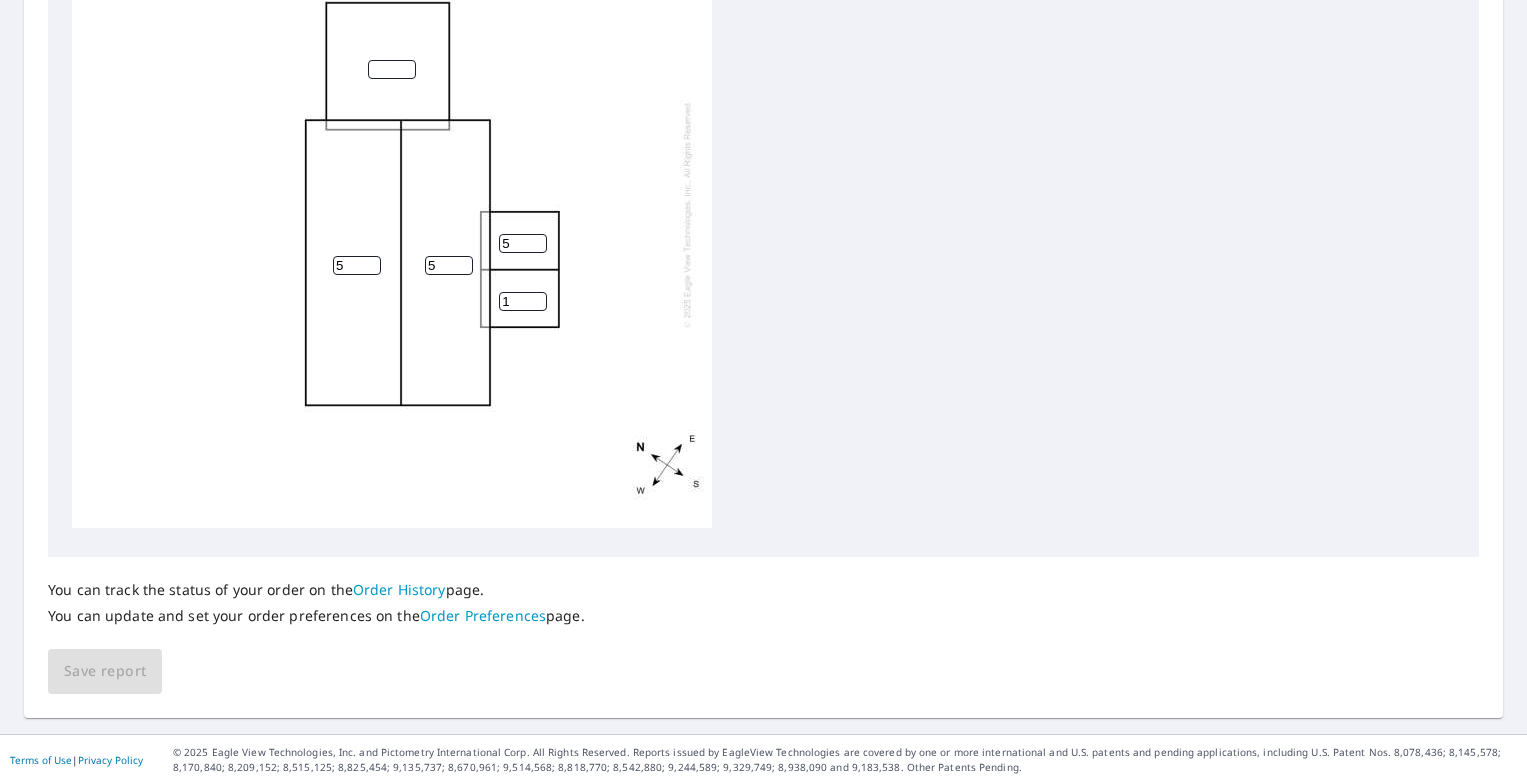 click on "1" at bounding box center [523, 301] 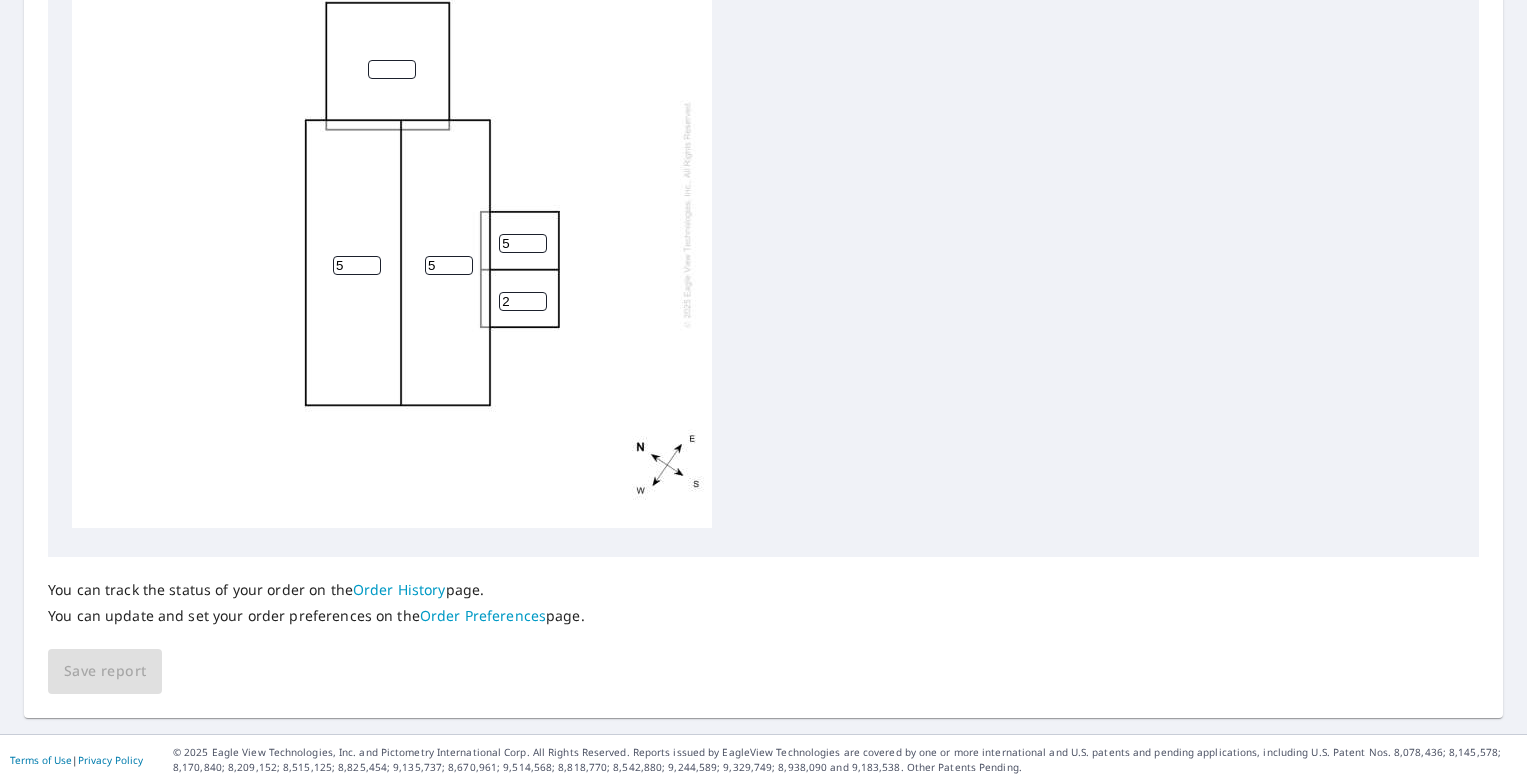 click on "2" at bounding box center (523, 301) 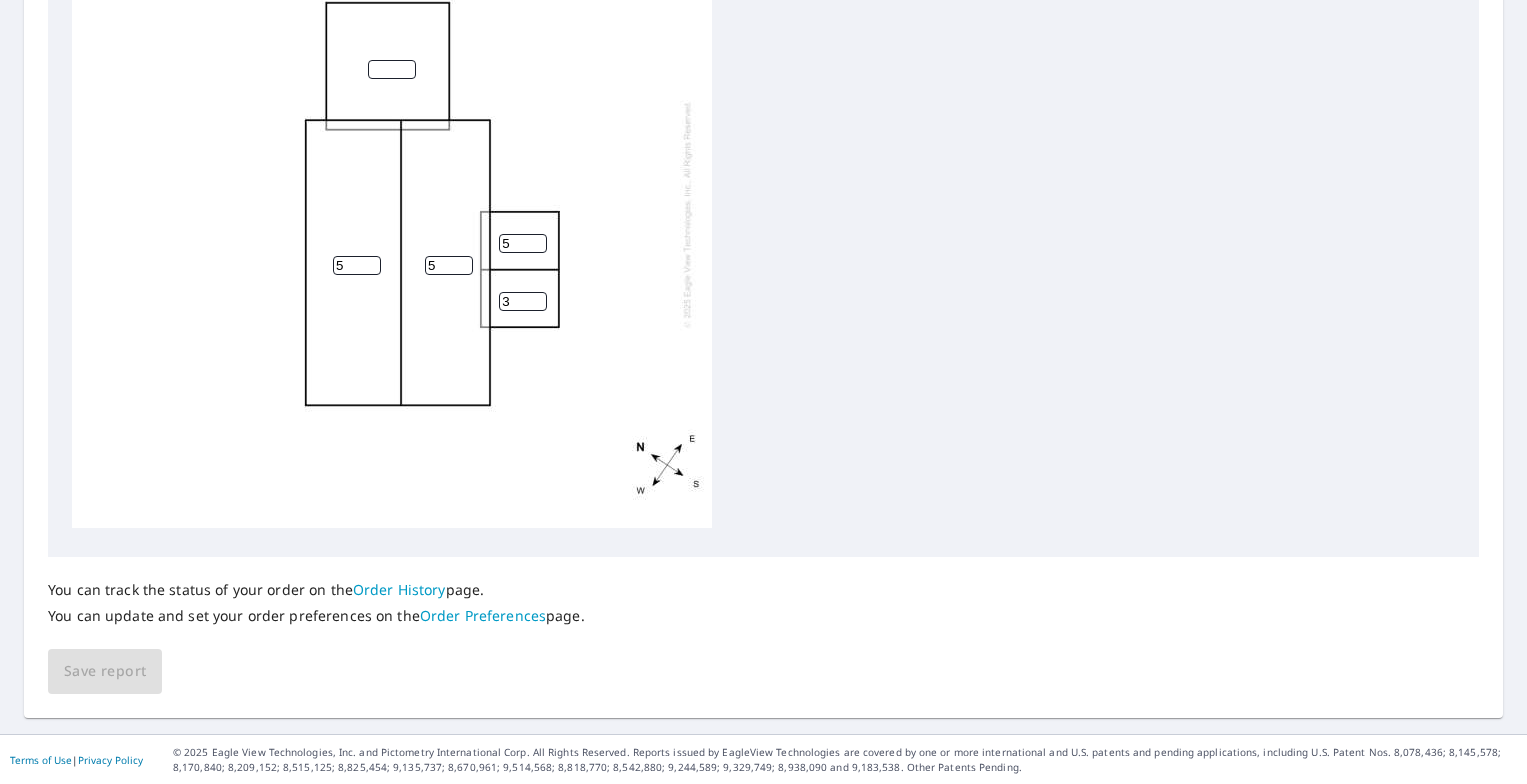 click on "3" at bounding box center [523, 301] 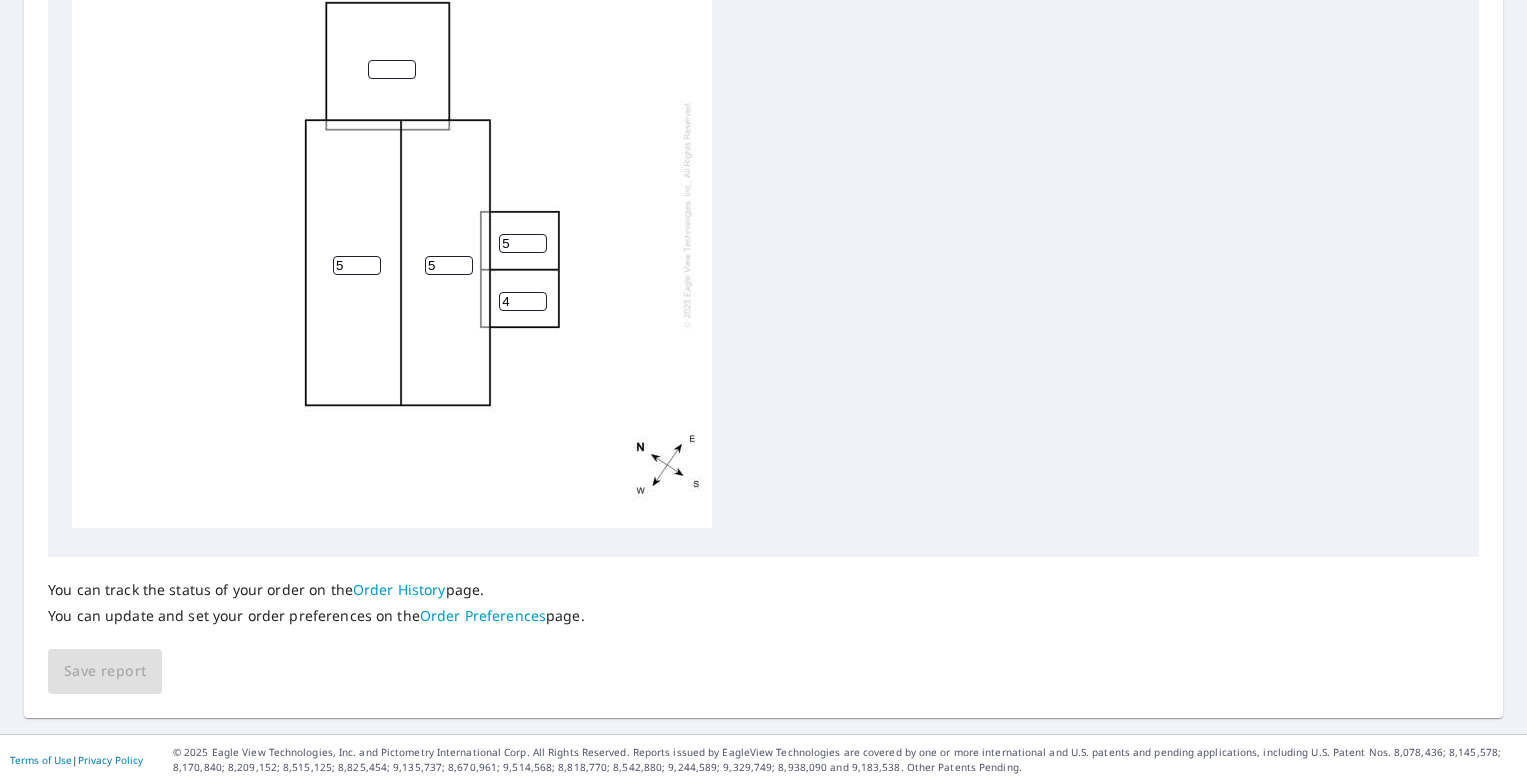 click on "4" at bounding box center (523, 301) 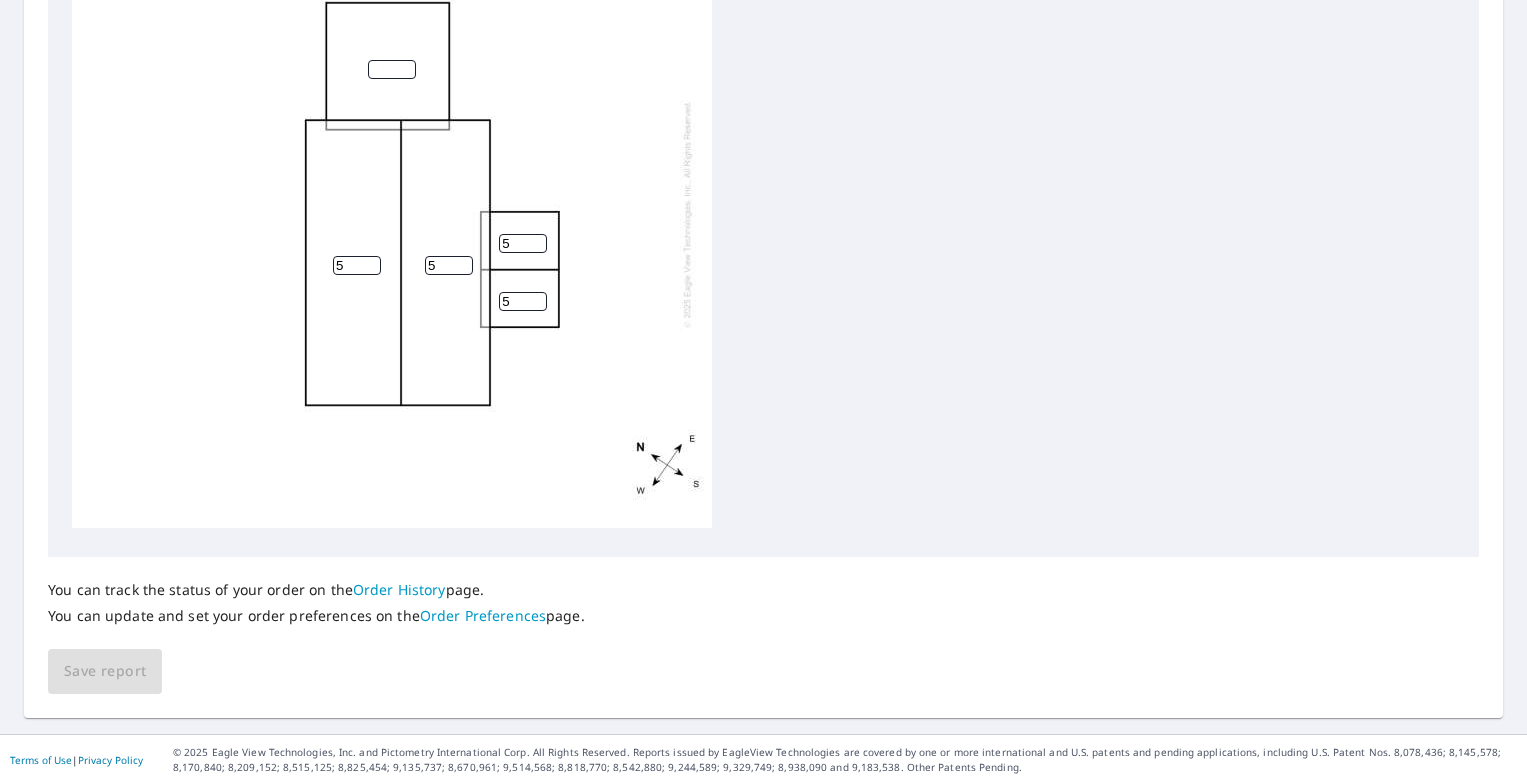 type on "5" 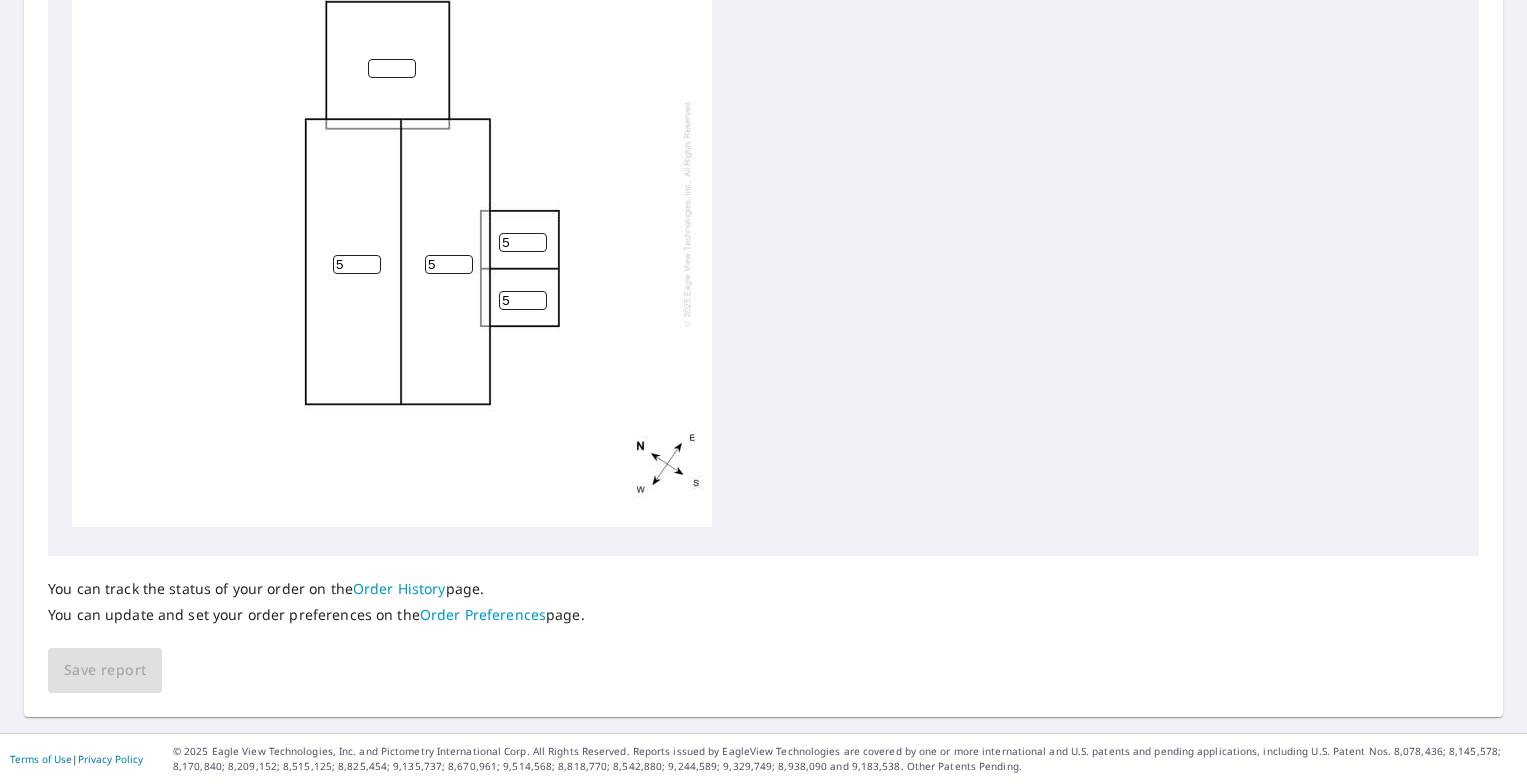 click on "5 5 5 5" at bounding box center (392, 213) 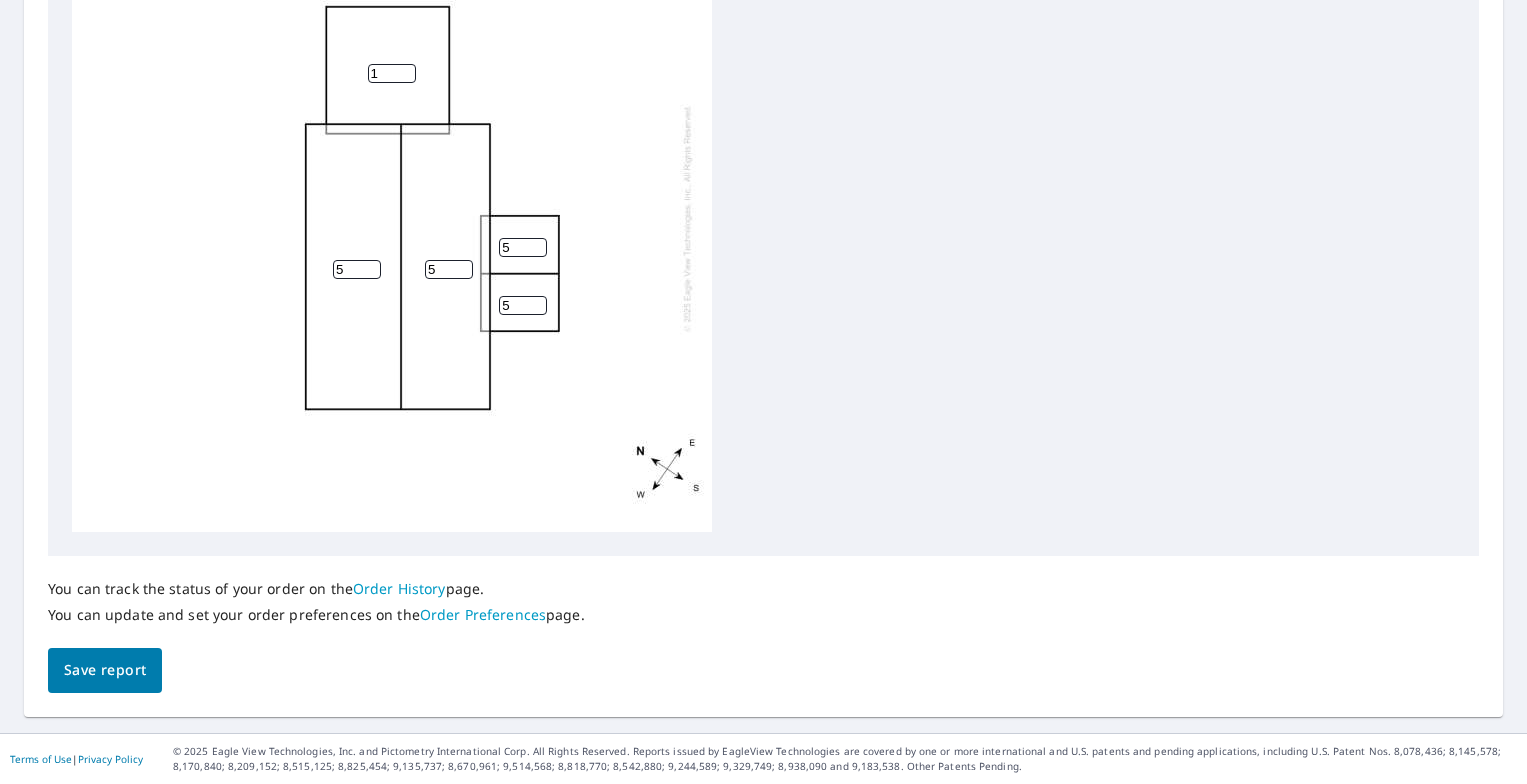 type on "1" 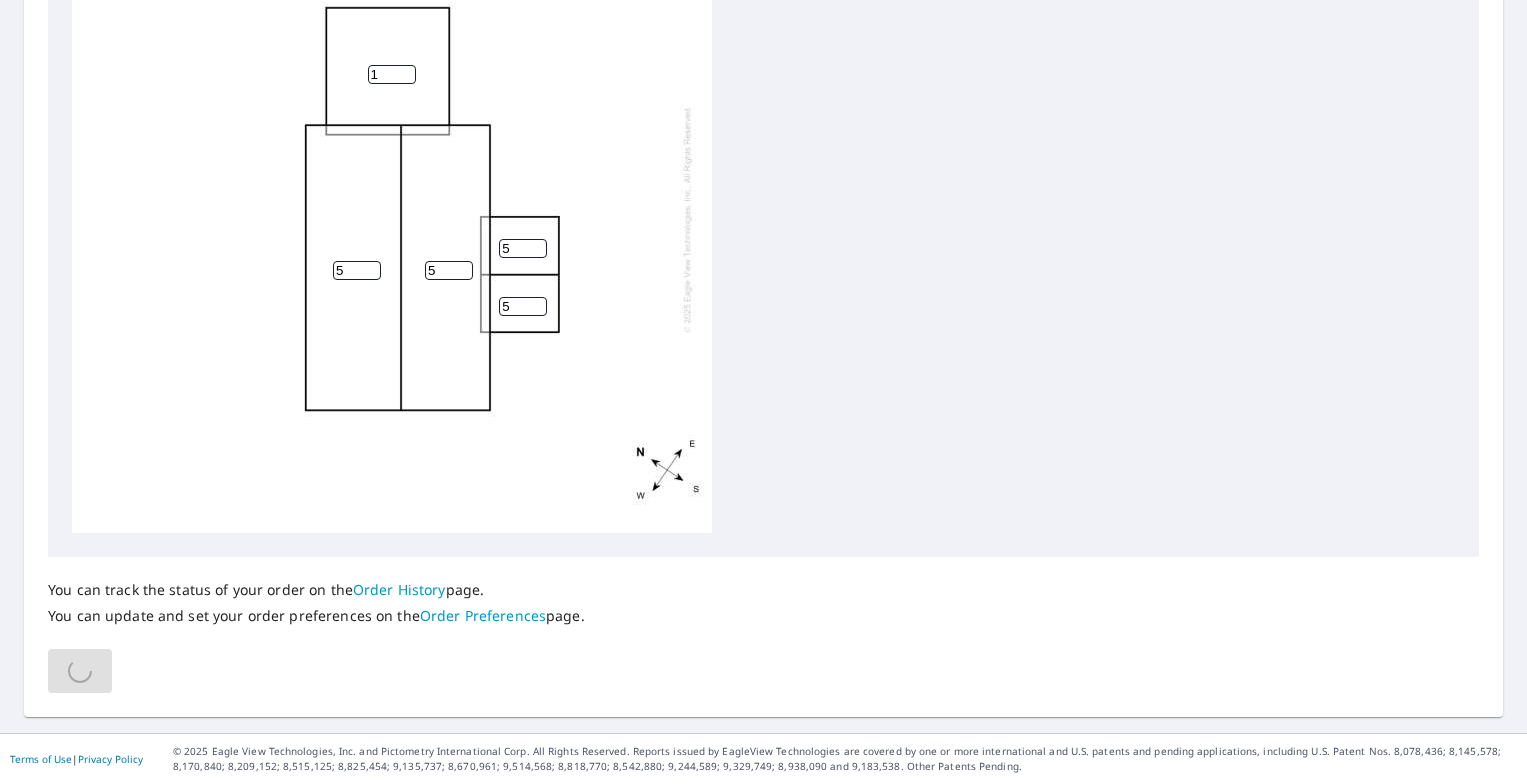 scroll, scrollTop: 798, scrollLeft: 0, axis: vertical 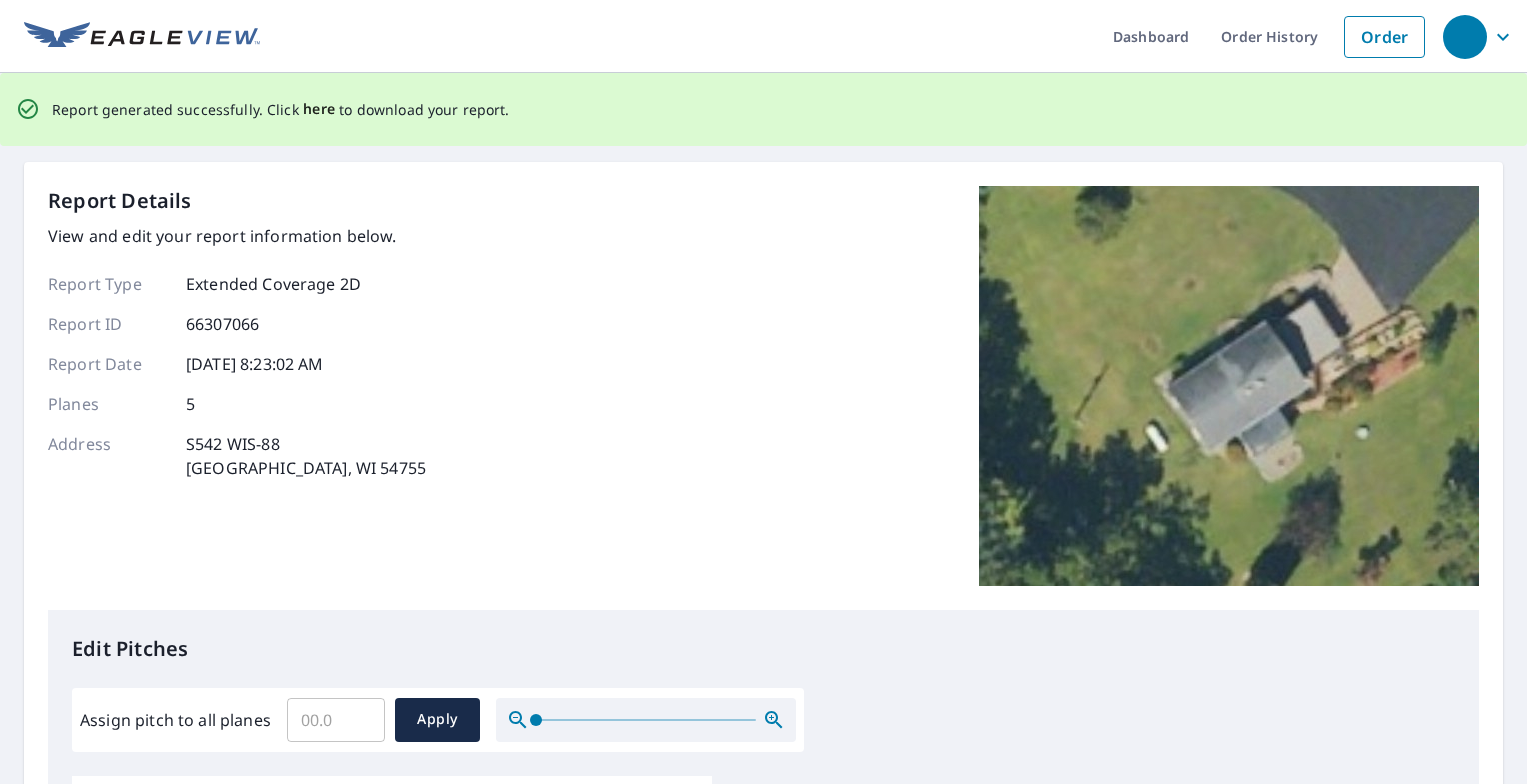 click on "here" at bounding box center (319, 109) 